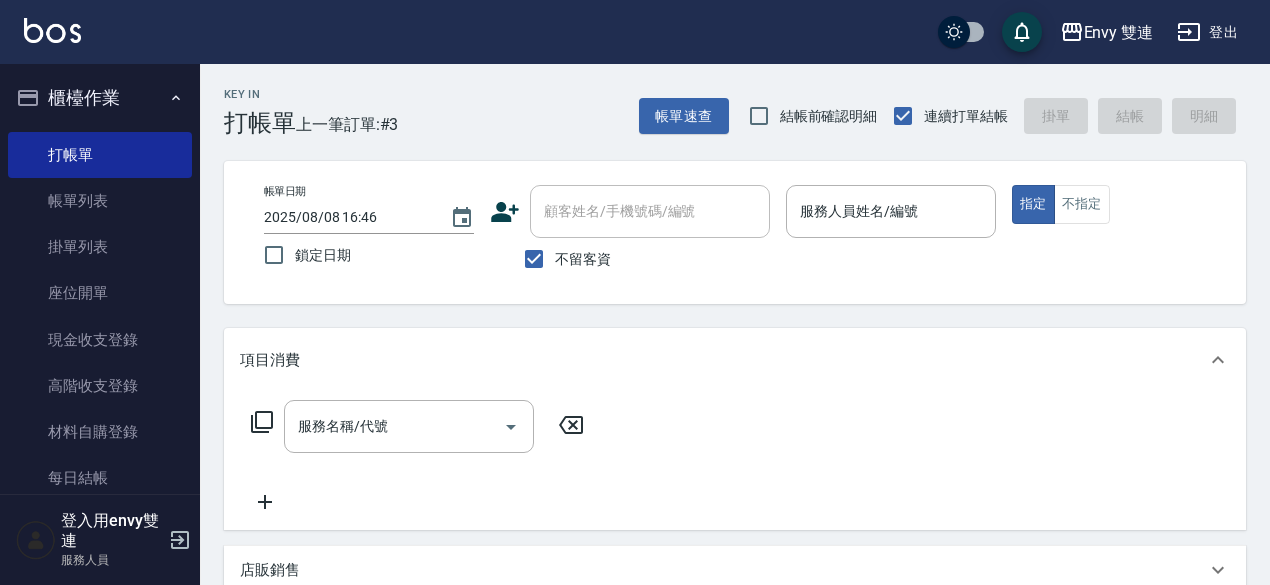 scroll, scrollTop: 0, scrollLeft: 0, axis: both 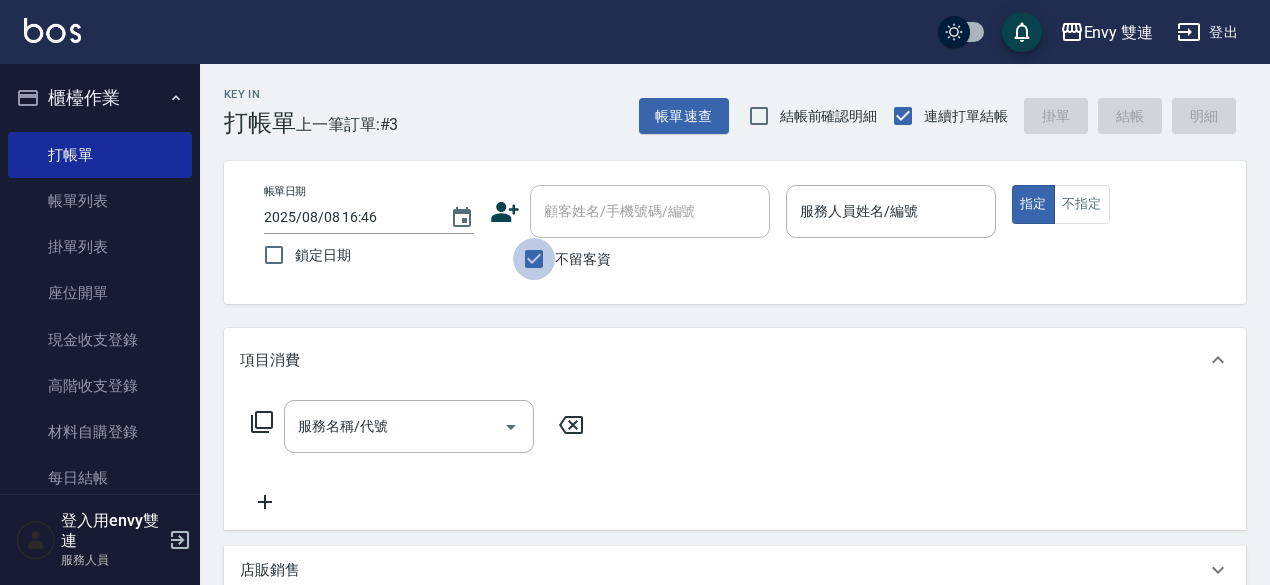 click on "不留客資" at bounding box center (534, 259) 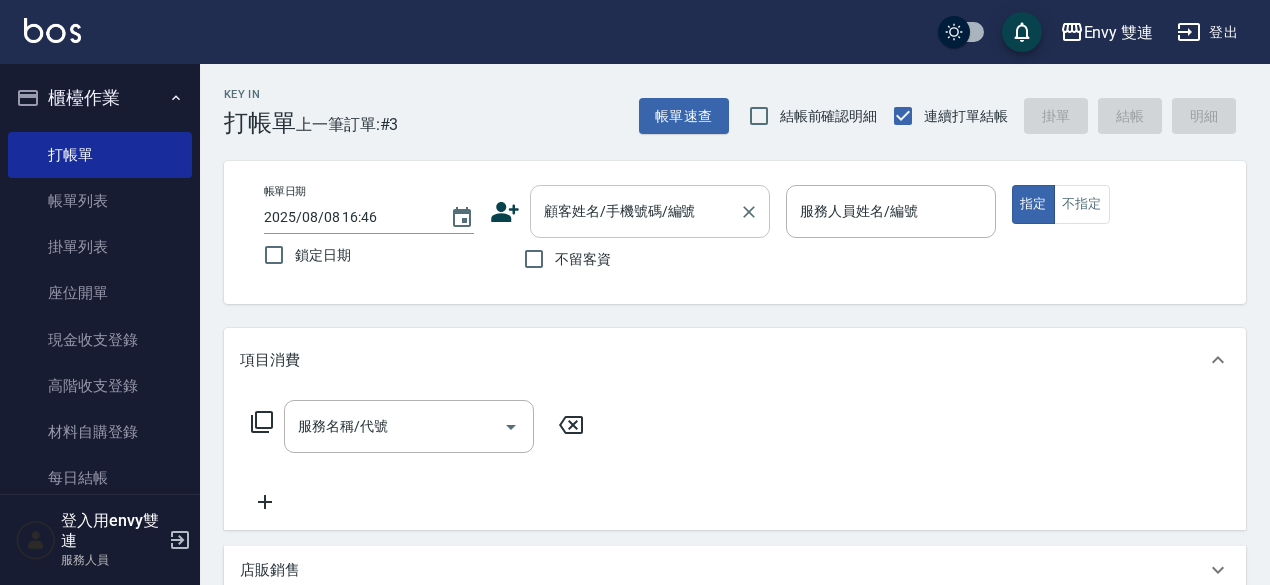 click on "顧客姓名/手機號碼/編號" at bounding box center [650, 211] 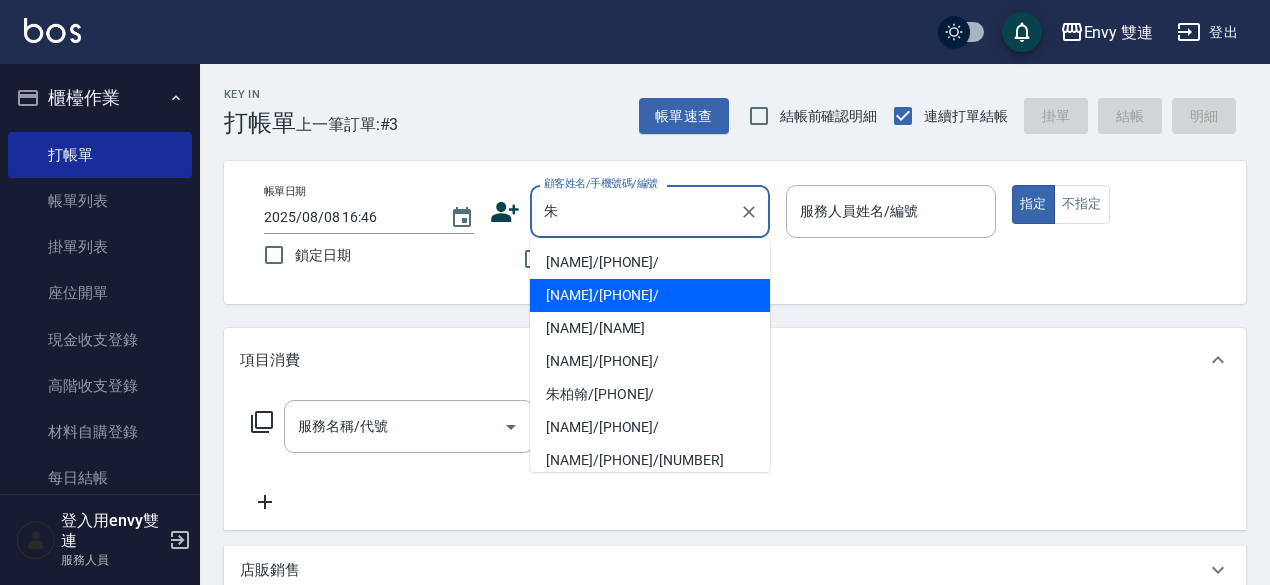 click on "[NAME]/[PHONE]/" at bounding box center (650, 295) 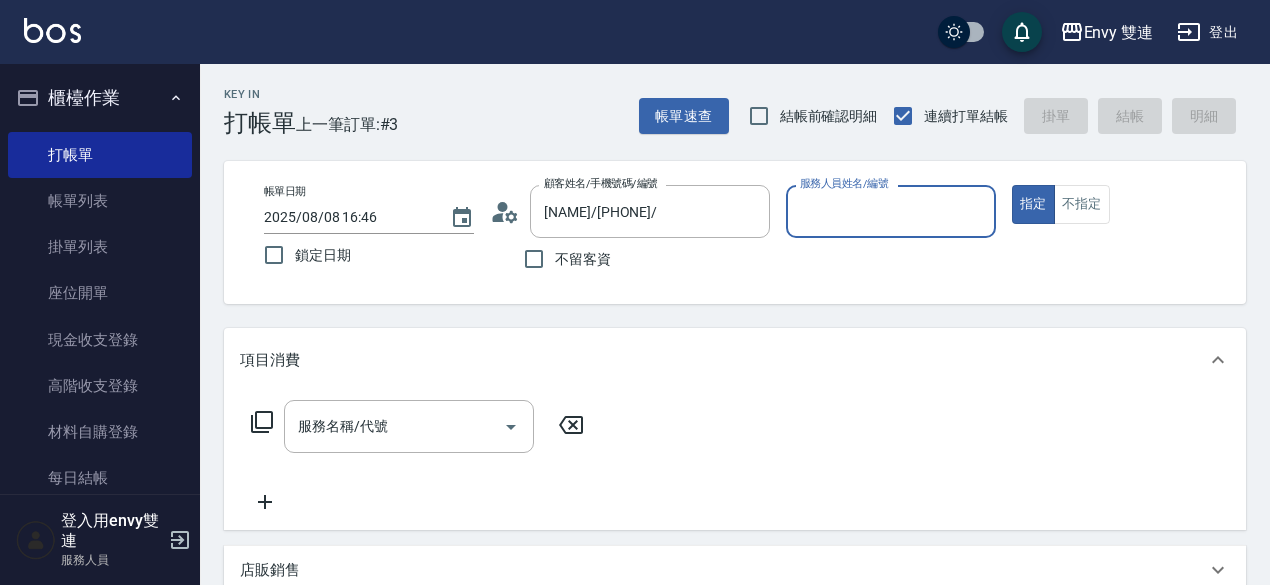 type on "Ina-2" 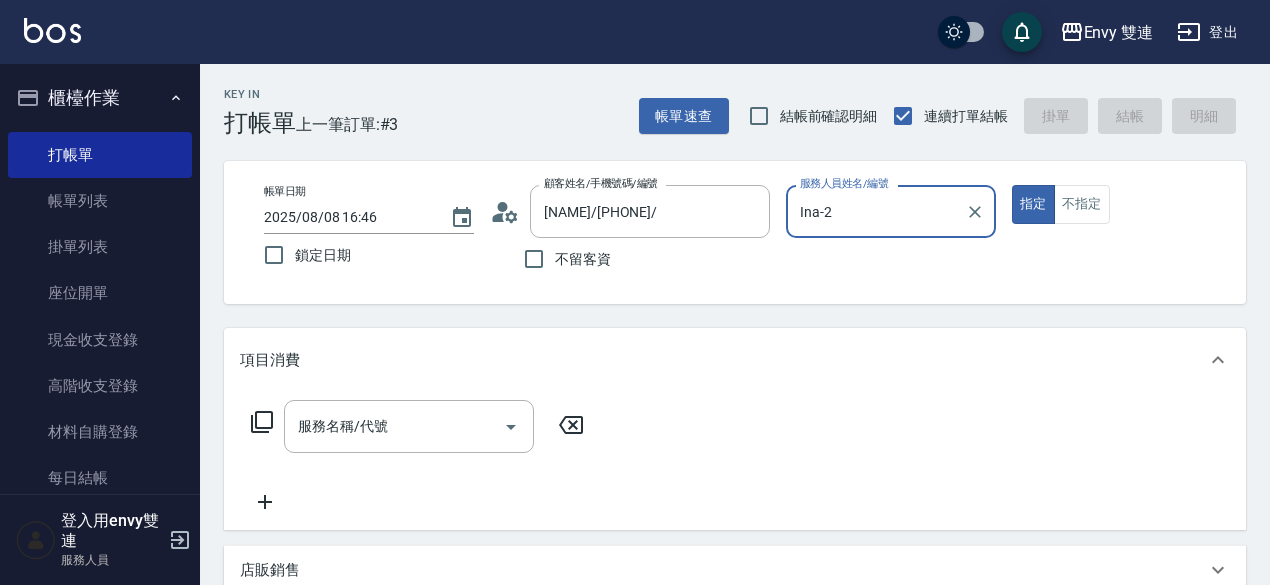 click on "指定" at bounding box center (1033, 204) 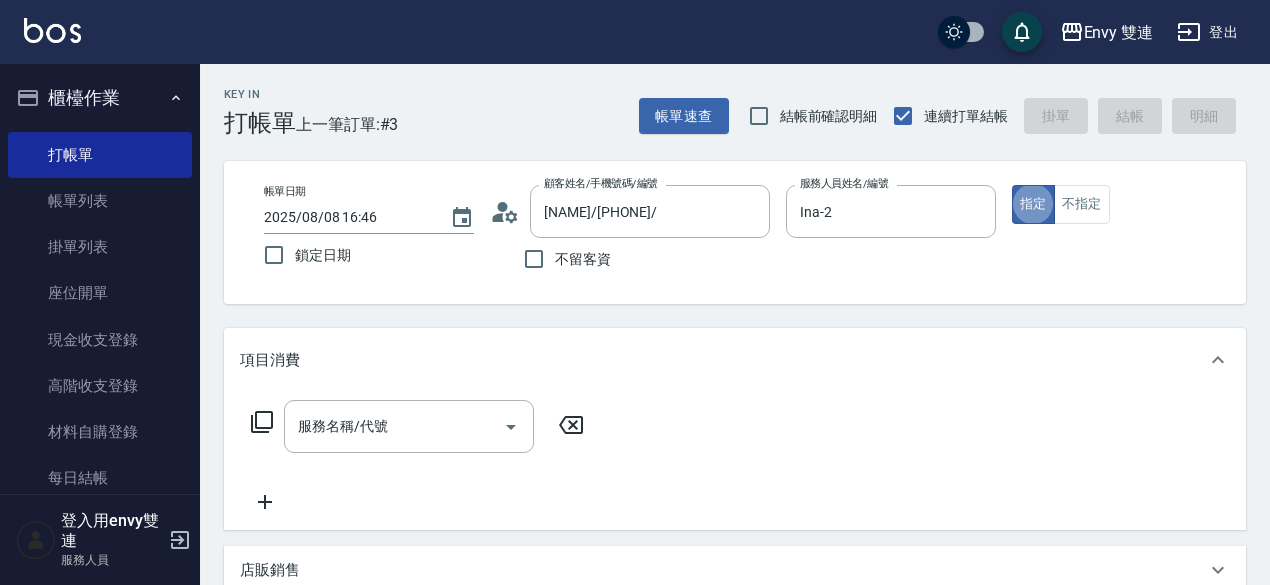 type on "true" 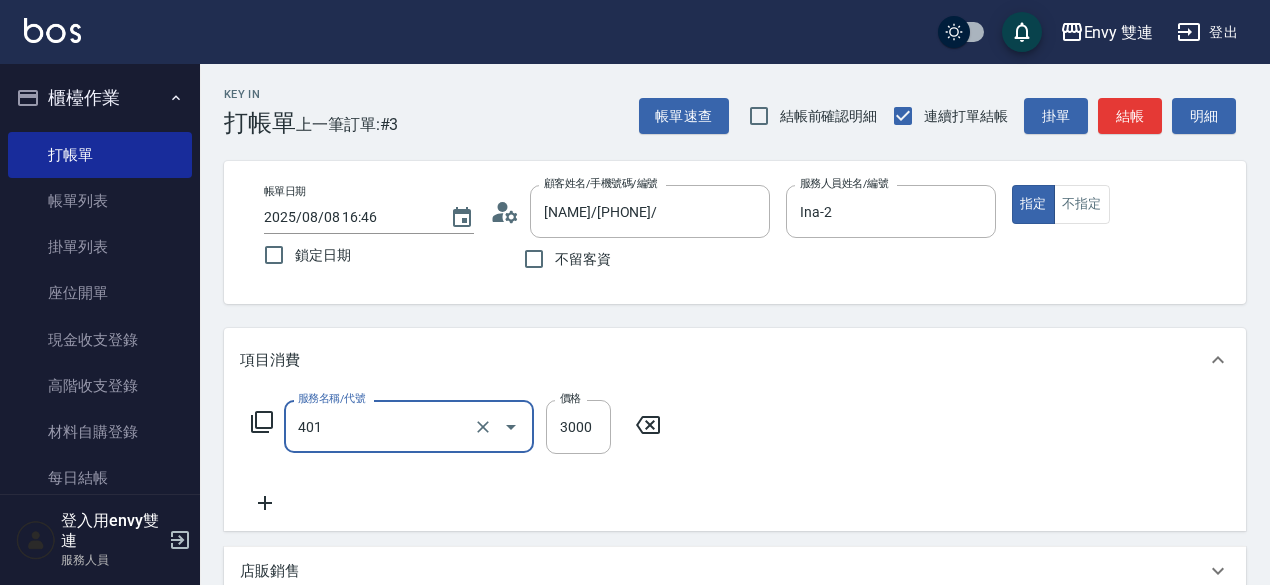 type on "染髮(401)" 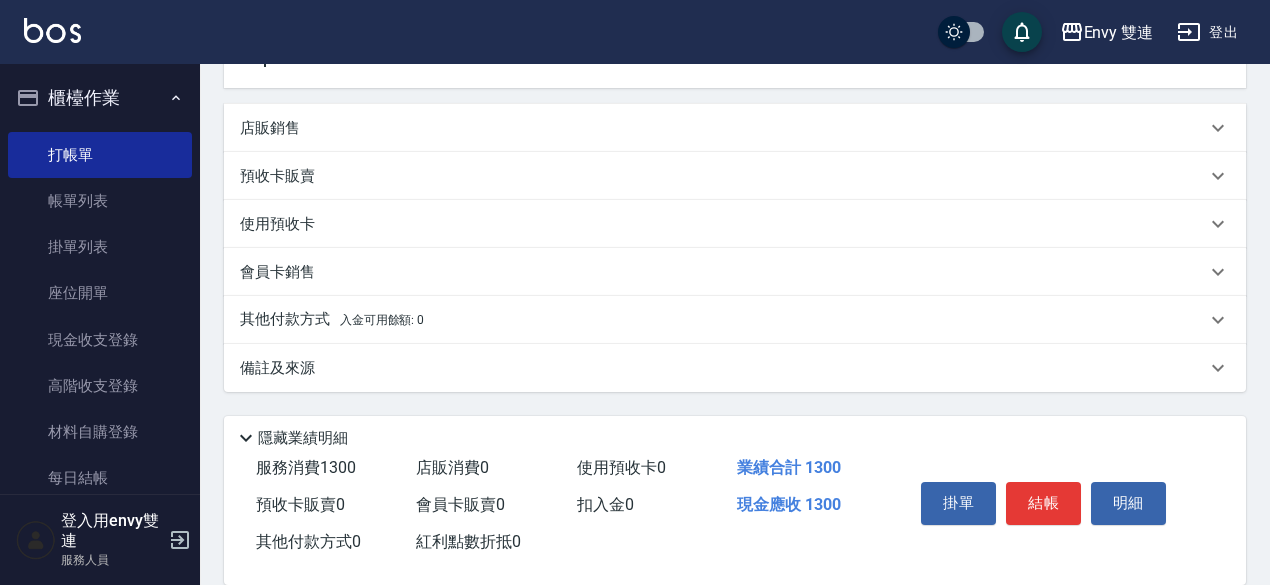 scroll, scrollTop: 474, scrollLeft: 0, axis: vertical 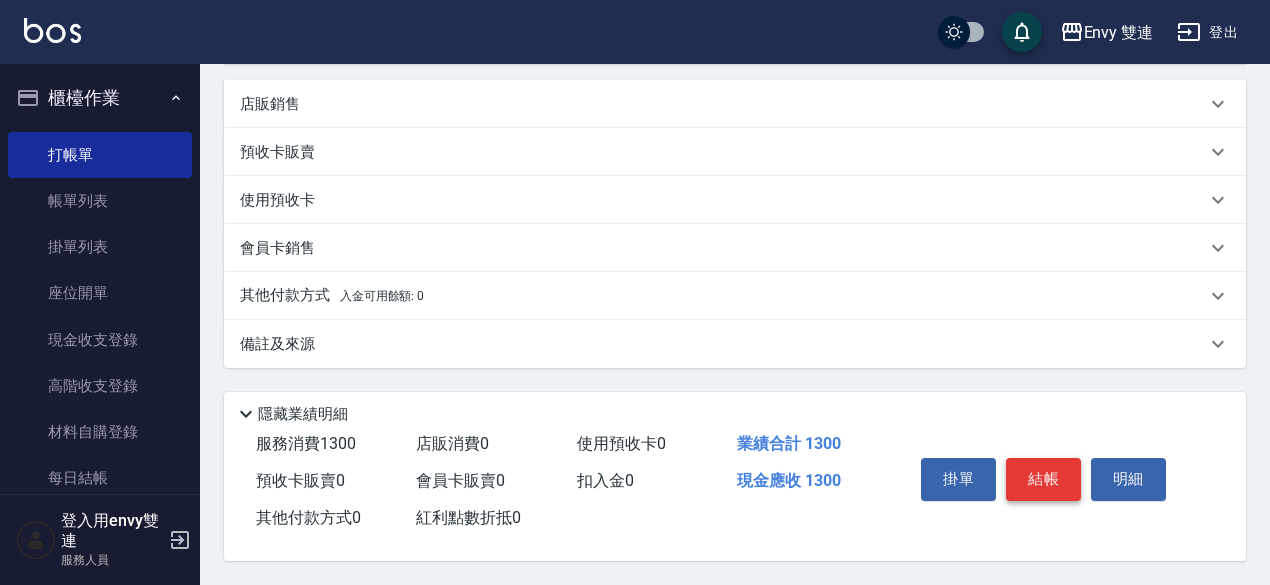 type on "1300" 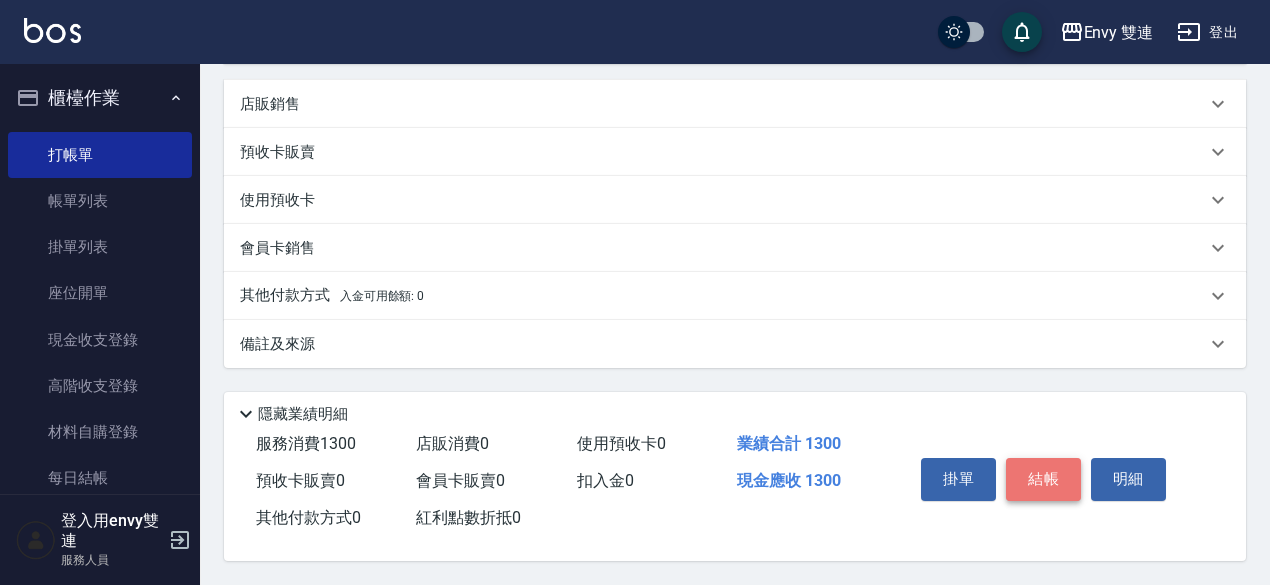 click on "結帳" at bounding box center [1043, 479] 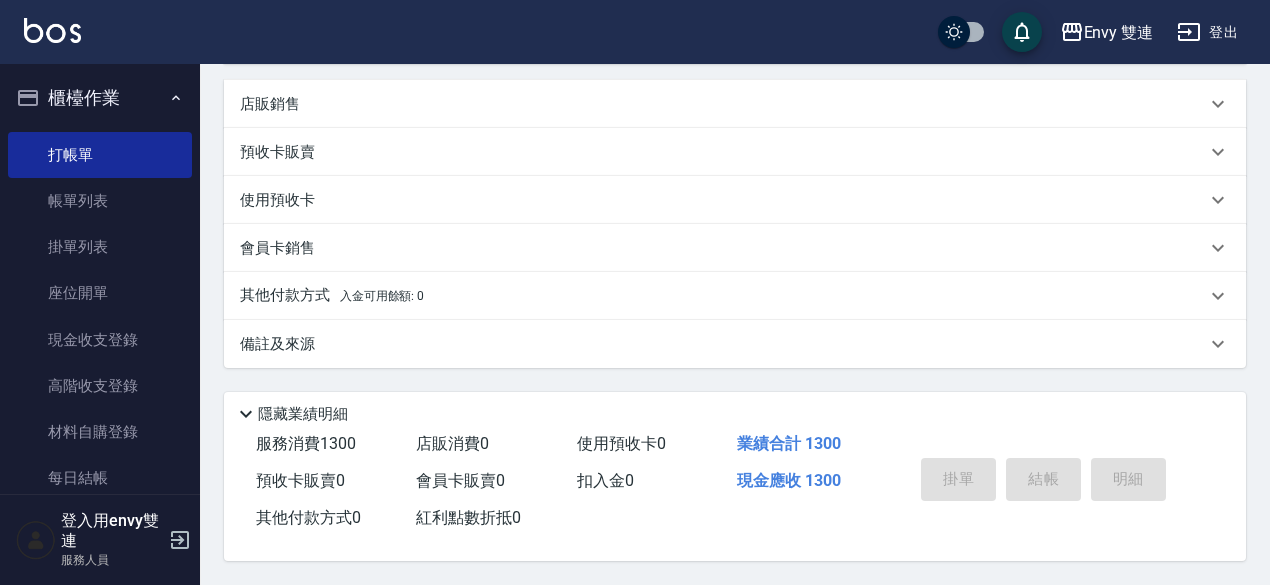 type on "[DATE] [TIME]" 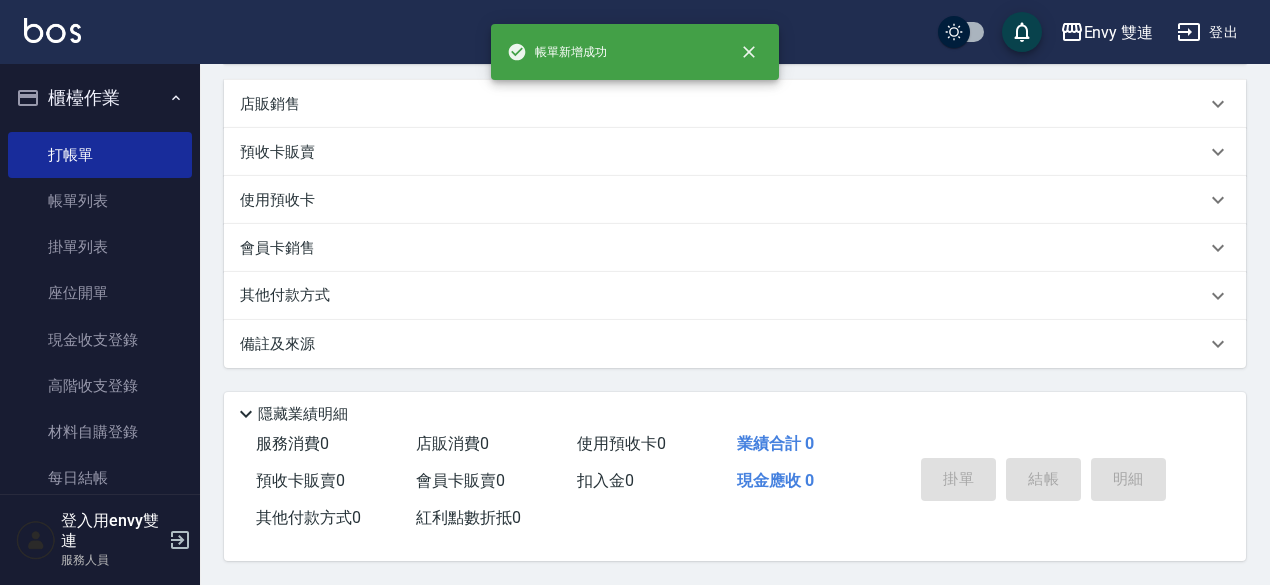scroll, scrollTop: 0, scrollLeft: 0, axis: both 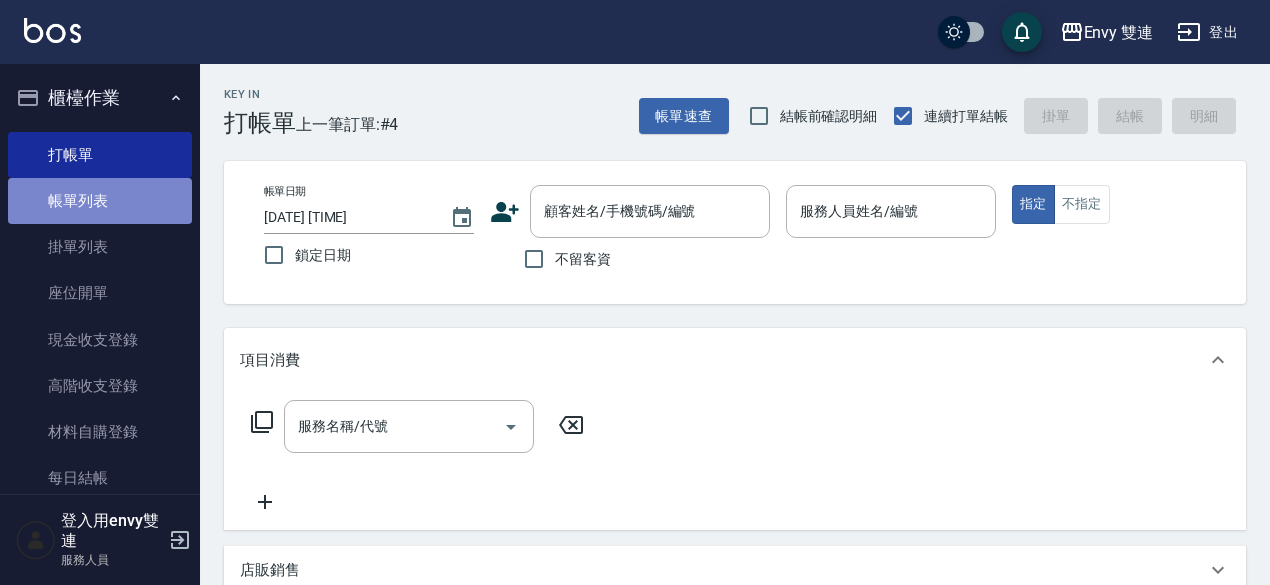 click on "帳單列表" at bounding box center [100, 201] 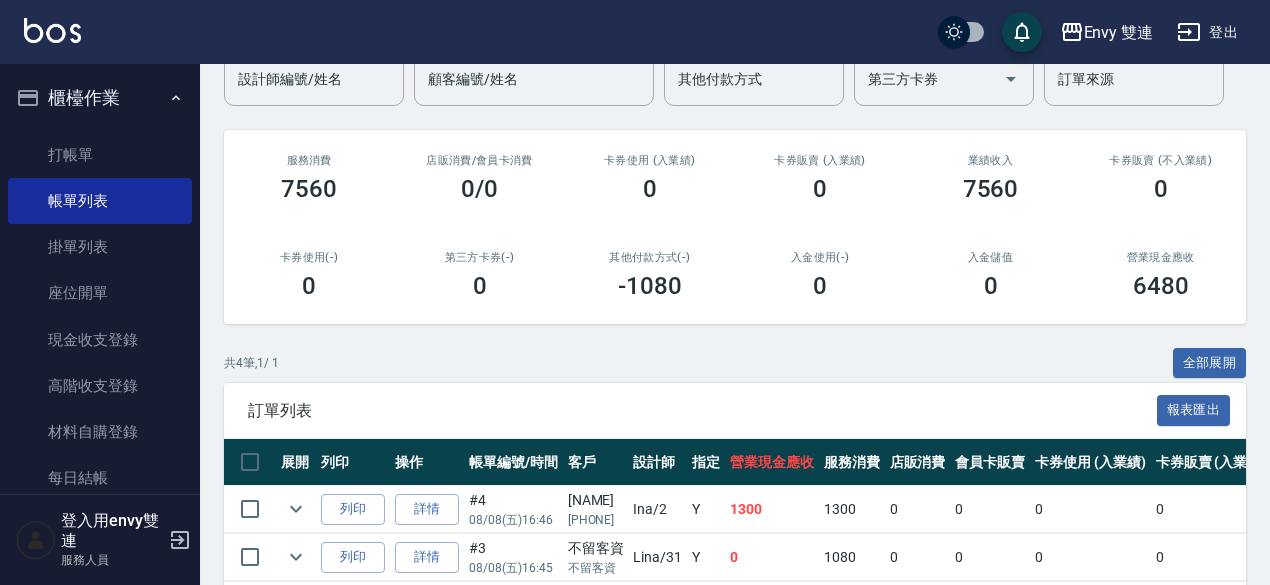scroll, scrollTop: 0, scrollLeft: 0, axis: both 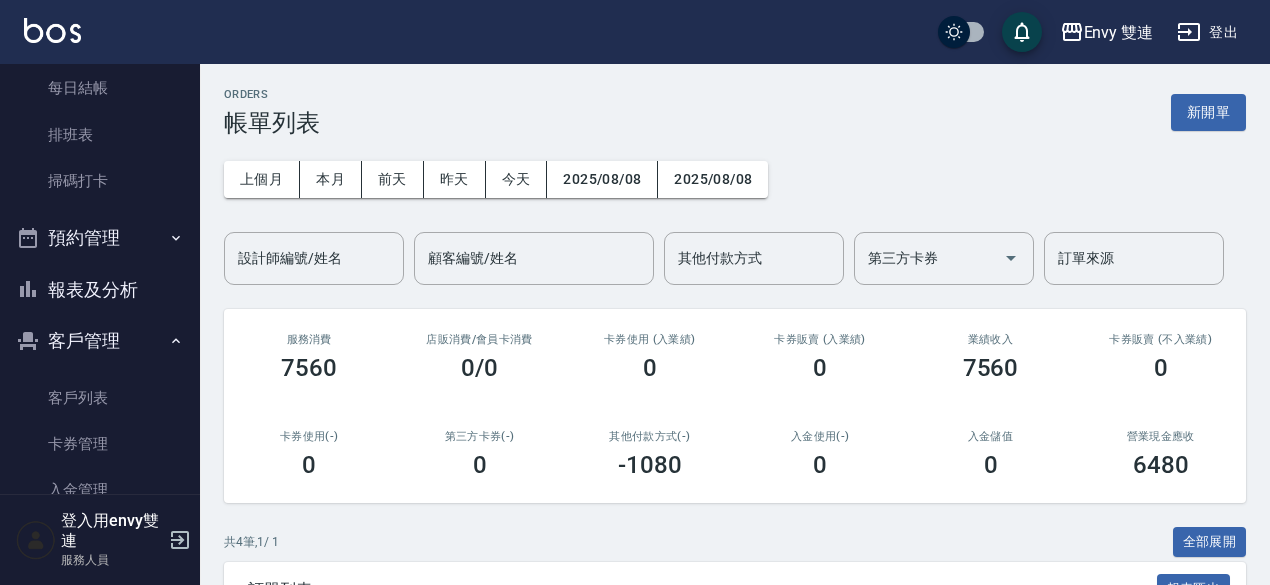 click on "報表及分析" at bounding box center (100, 290) 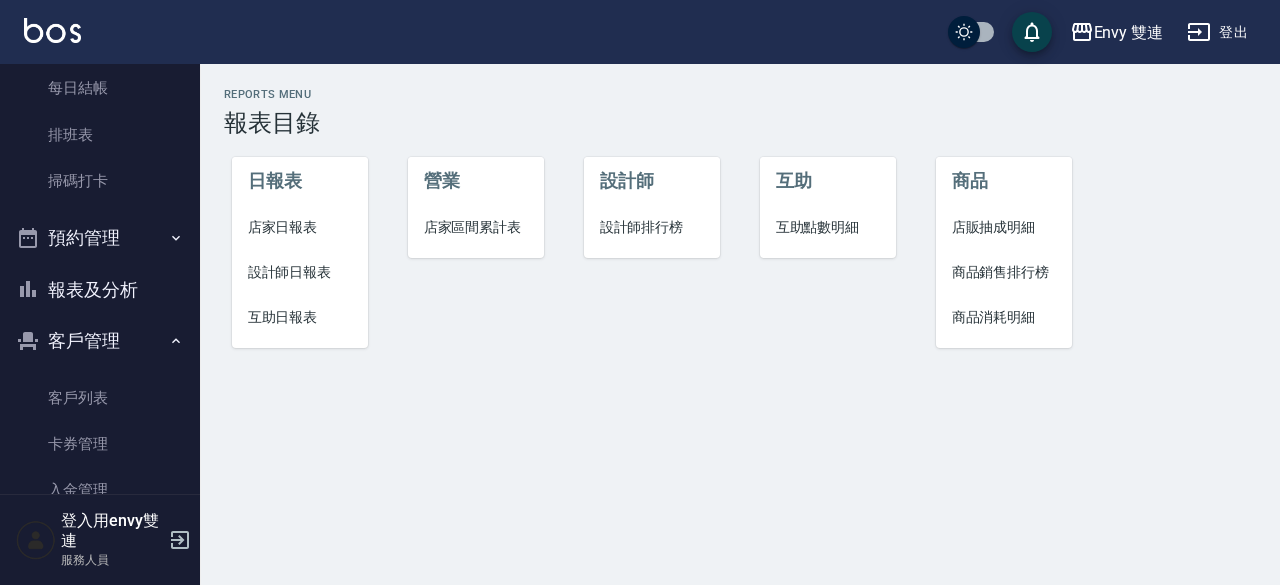 click on "設計師日報表" at bounding box center (300, 272) 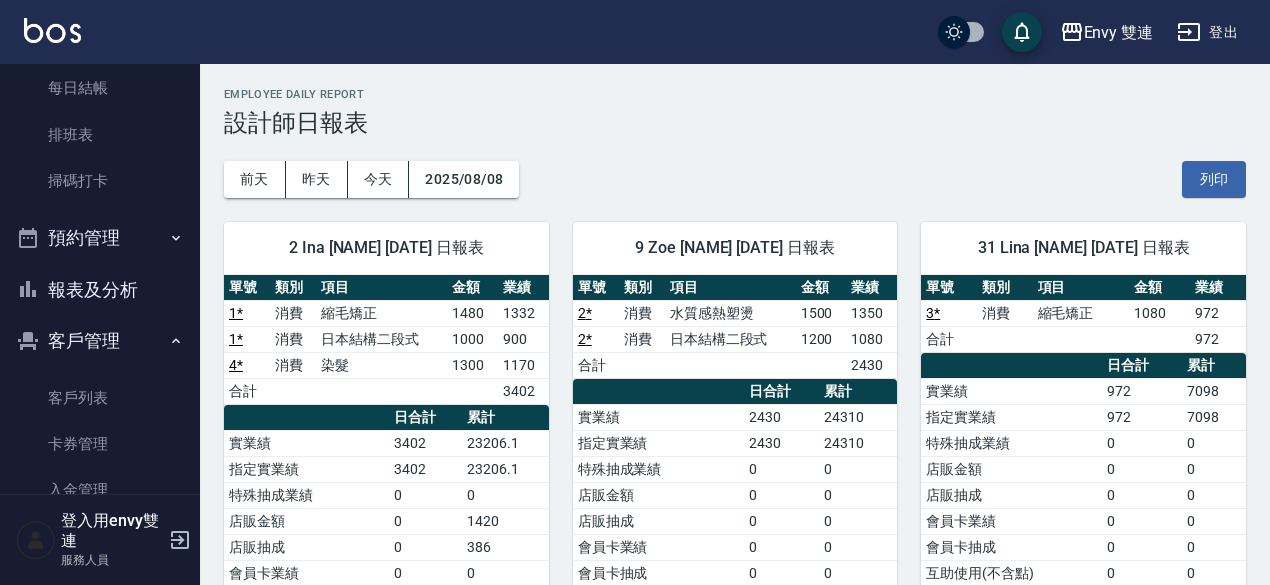 scroll, scrollTop: 0, scrollLeft: 0, axis: both 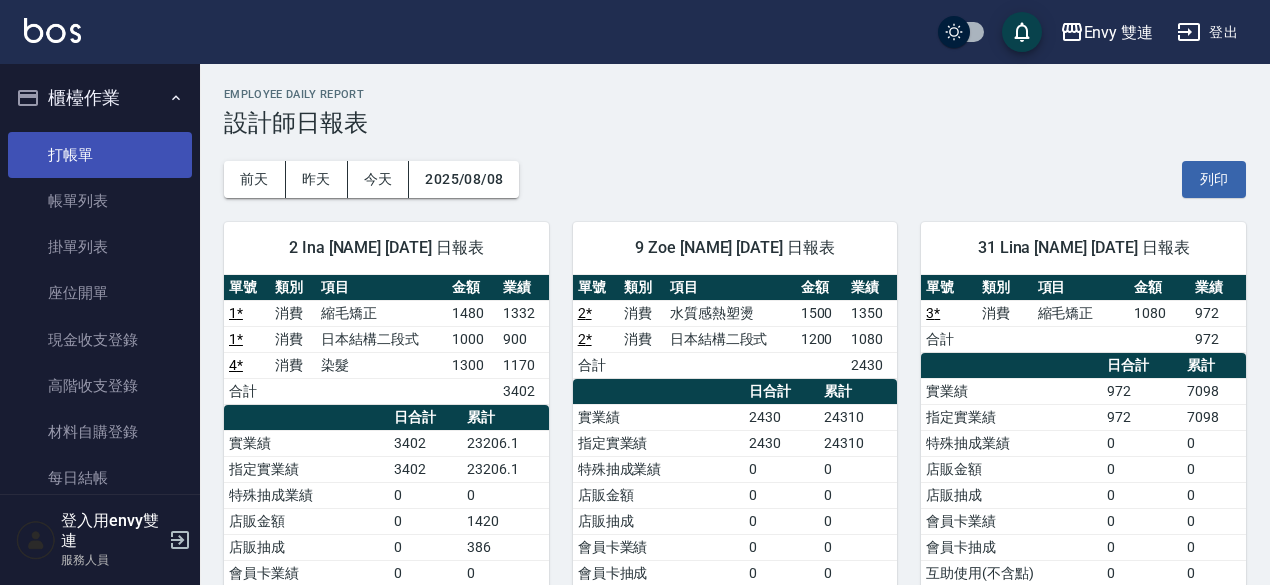 click on "打帳單" at bounding box center (100, 155) 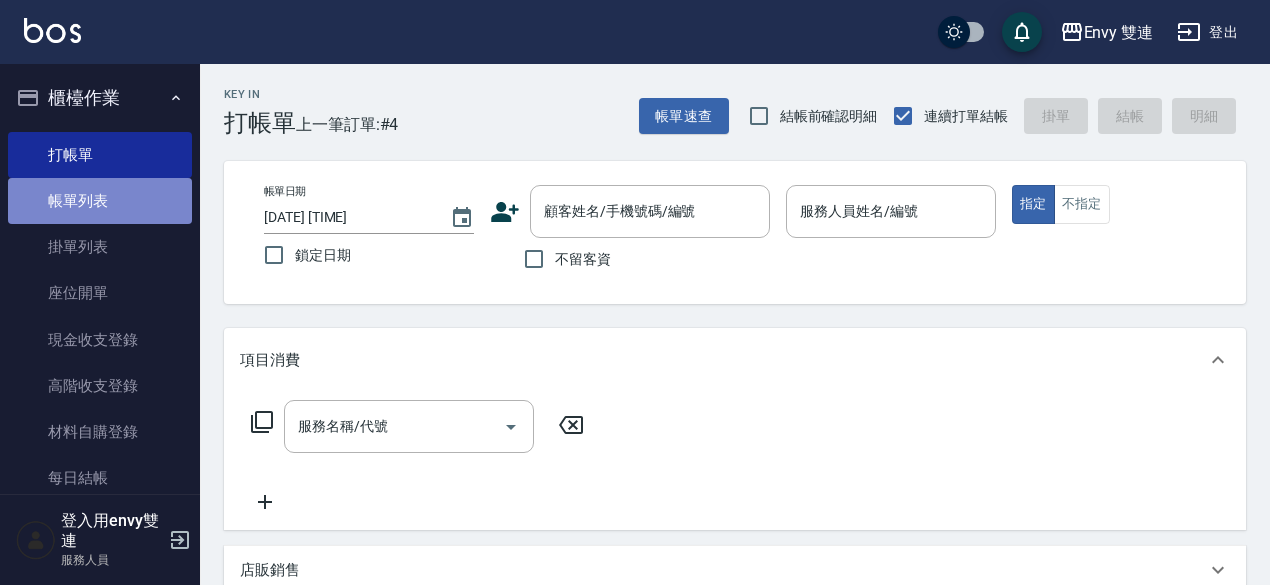click on "帳單列表" at bounding box center (100, 201) 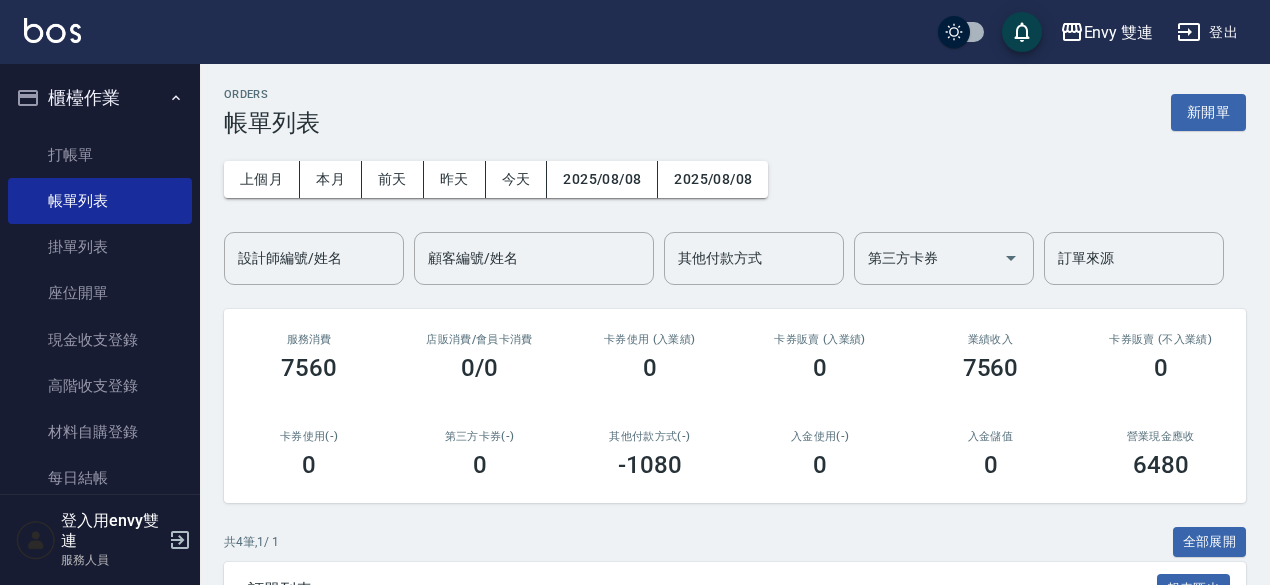 scroll, scrollTop: 362, scrollLeft: 0, axis: vertical 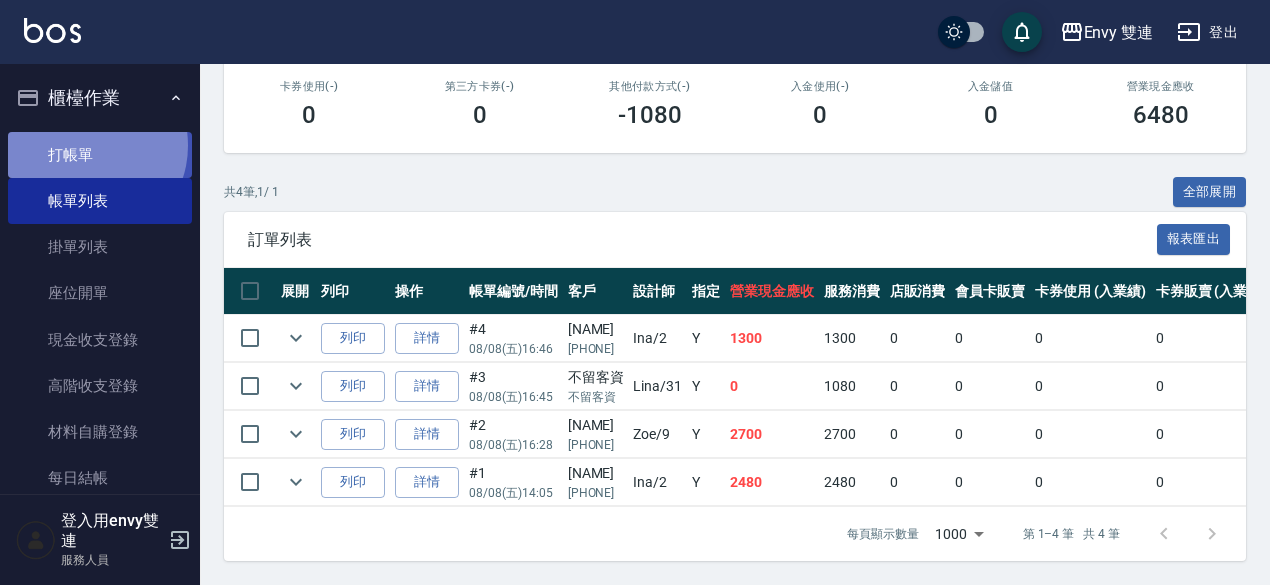 click on "打帳單" at bounding box center (100, 155) 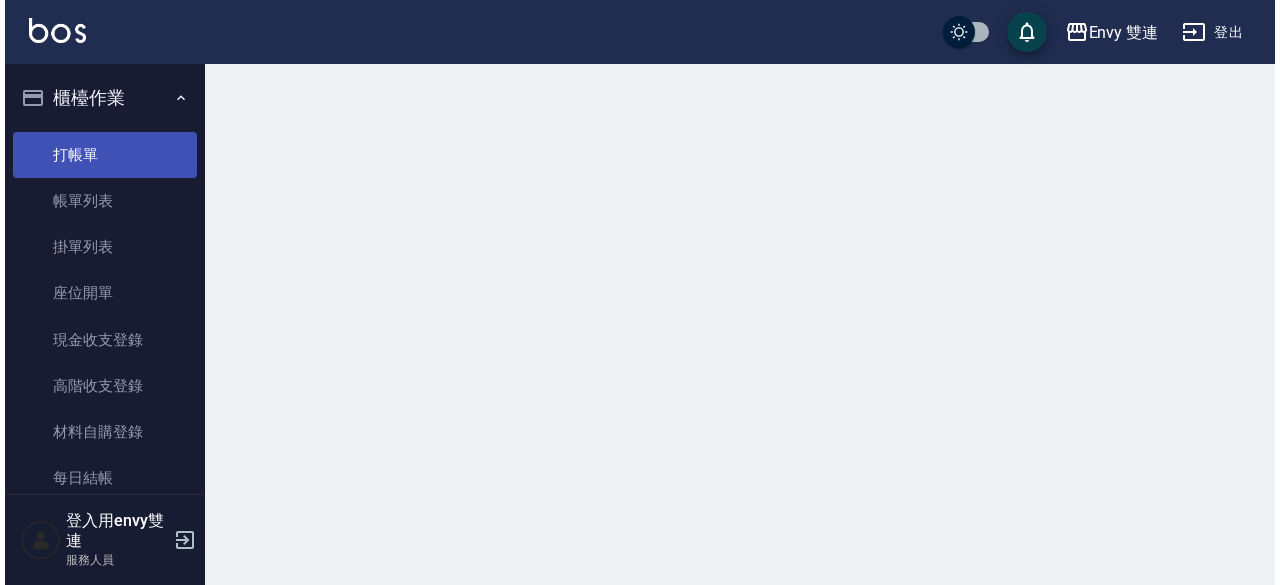 scroll, scrollTop: 0, scrollLeft: 0, axis: both 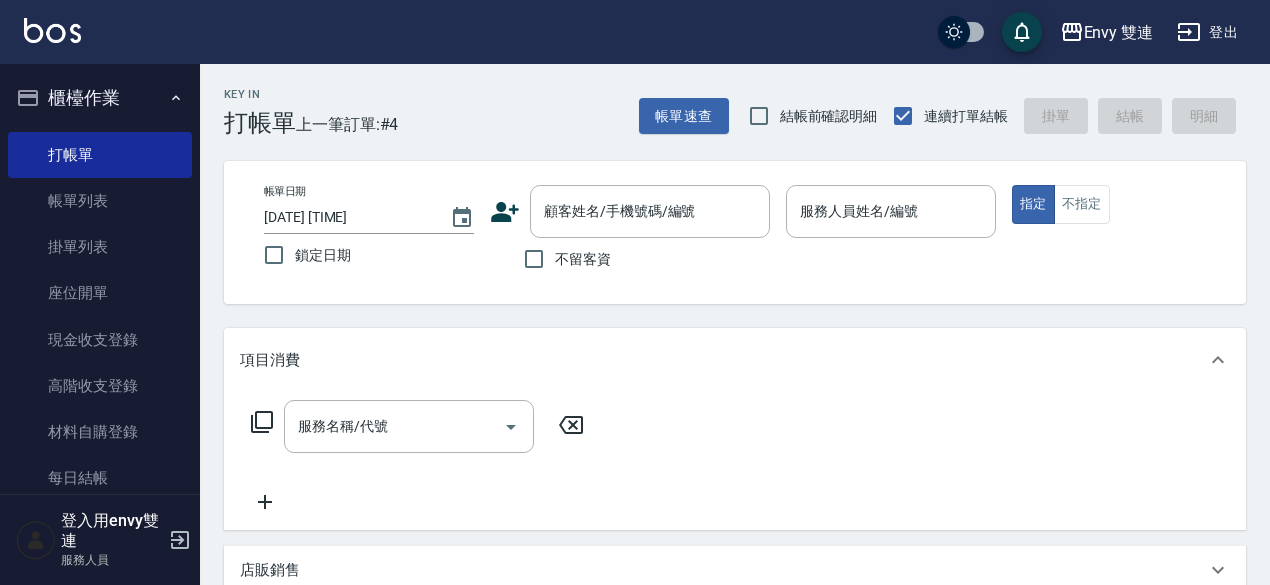 click 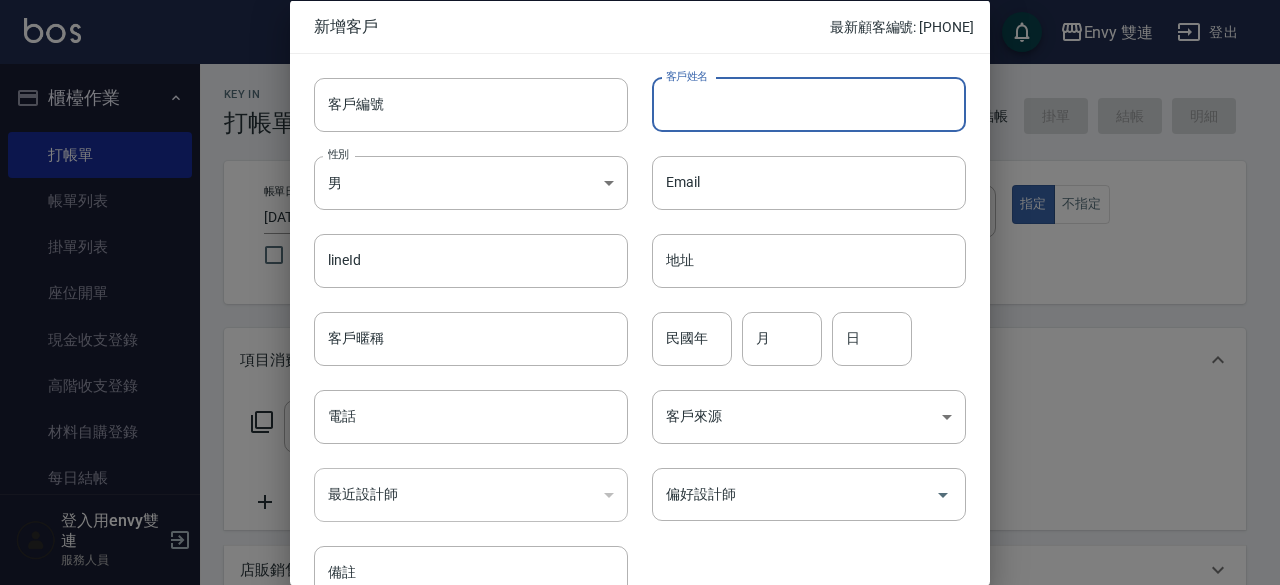 click on "客戶姓名" at bounding box center (809, 104) 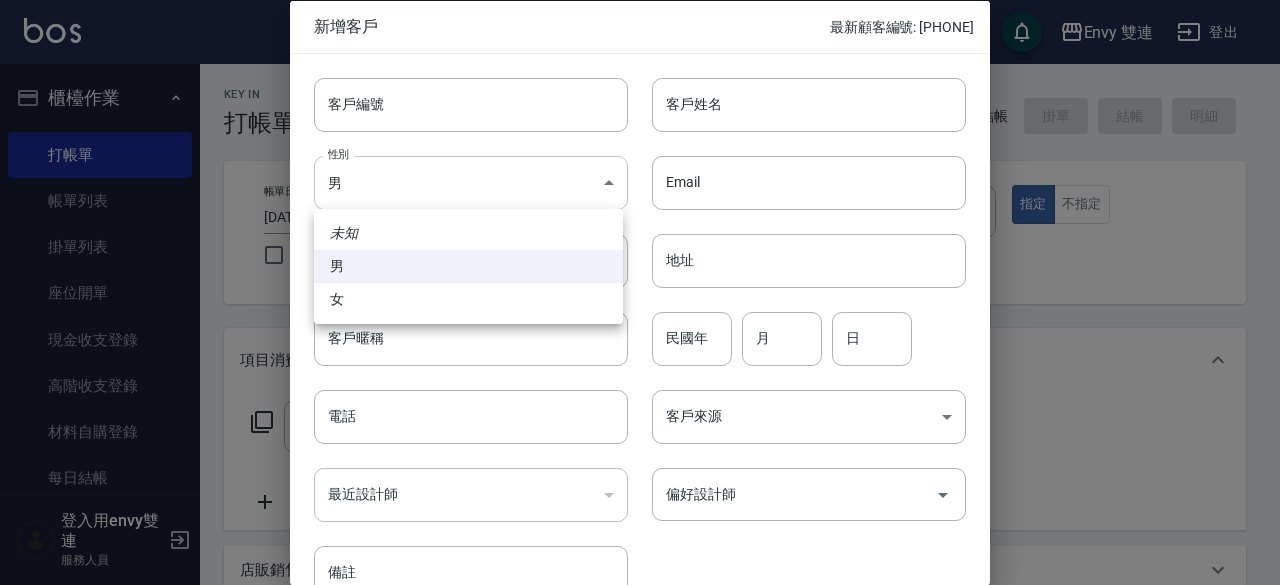 click on "Envy 雙連 登出 櫃檯作業 打帳單 帳單列表 掛單列表 座位開單 現金收支登錄 高階收支登錄 材料自購登錄 每日結帳 排班表 掃碼打卡 預約管理 預約管理 單日預約紀錄 單週預約紀錄 報表及分析 報表目錄 店家區間累計表 店家日報表 互助日報表 互助點數明細 設計師日報表 設計師排行榜 商品銷售排行榜 商品消耗明細 店販抽成明細 客戶管理 客戶列表 卡券管理 入金管理 員工及薪資 全店打卡記錄 商品管理 商品分類設定 商品列表 會員卡管理 會員卡分類設定 會員卡列表 登入用envy雙連 服務人員 Key In 打帳單 上一筆訂單:#4 帳單速查 結帳前確認明細 連續打單結帳 掛單 結帳 明細 帳單日期 [DATE] [TIME] 鎖定日期 顧客姓名/手機號碼/編號 顧客姓名/手機號碼/編號 不留客資 服務人員姓名/編號 服務人員姓名/編號 指定 不指定 項目消費 服務名稱/代號 服務名稱/代號 店販銷售" at bounding box center [640, 525] 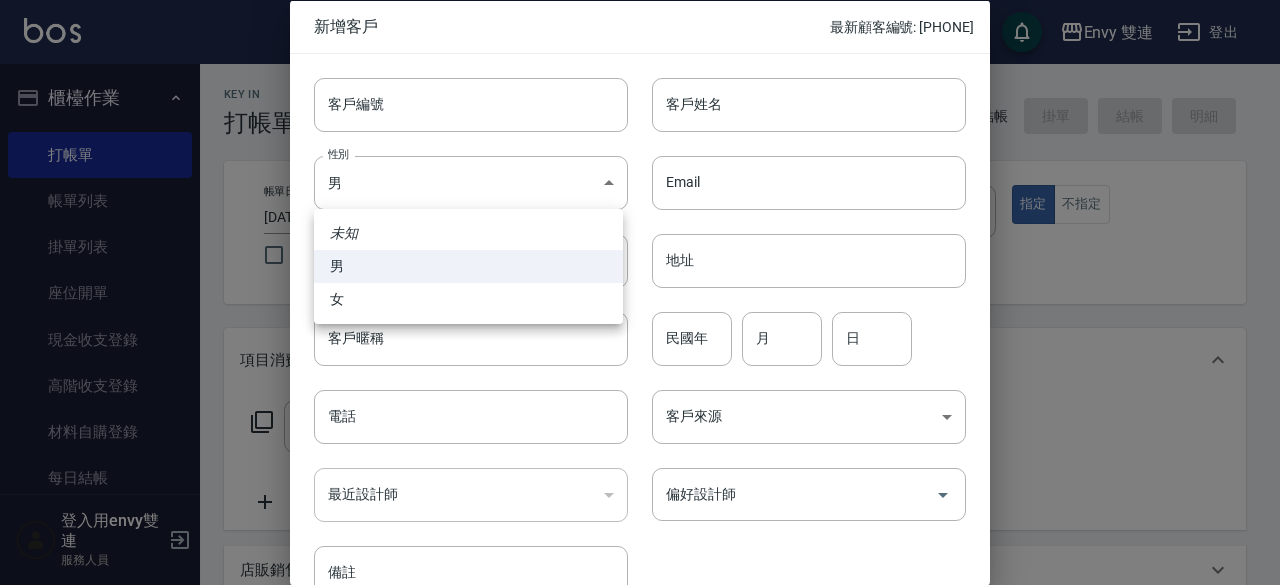 click on "女" at bounding box center (468, 299) 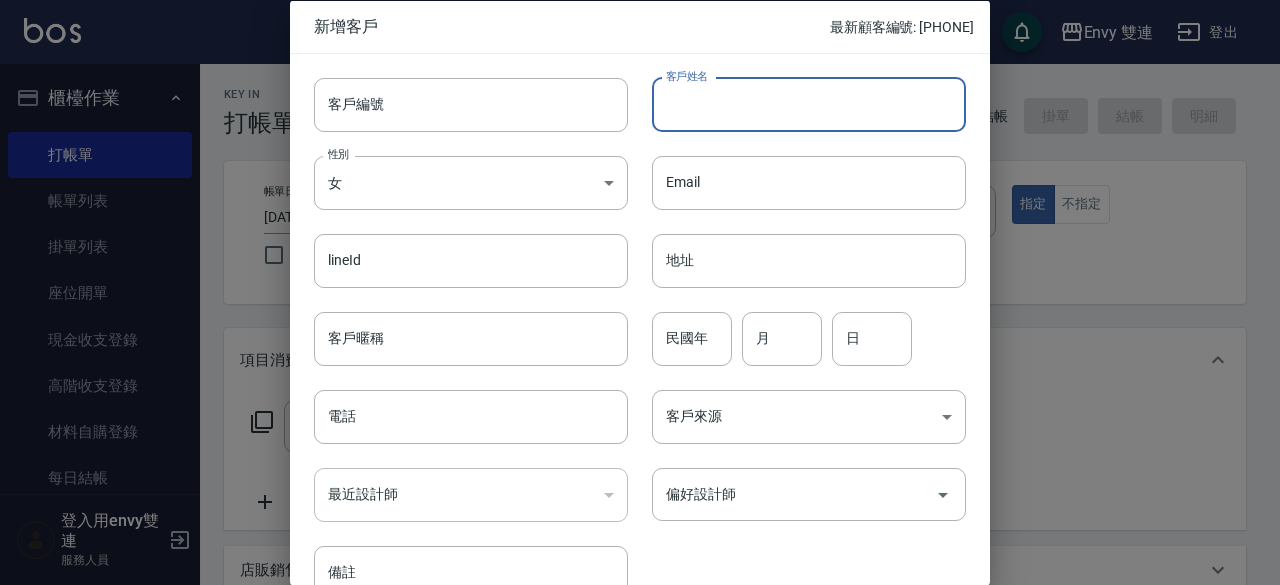 click on "客戶姓名" at bounding box center (809, 104) 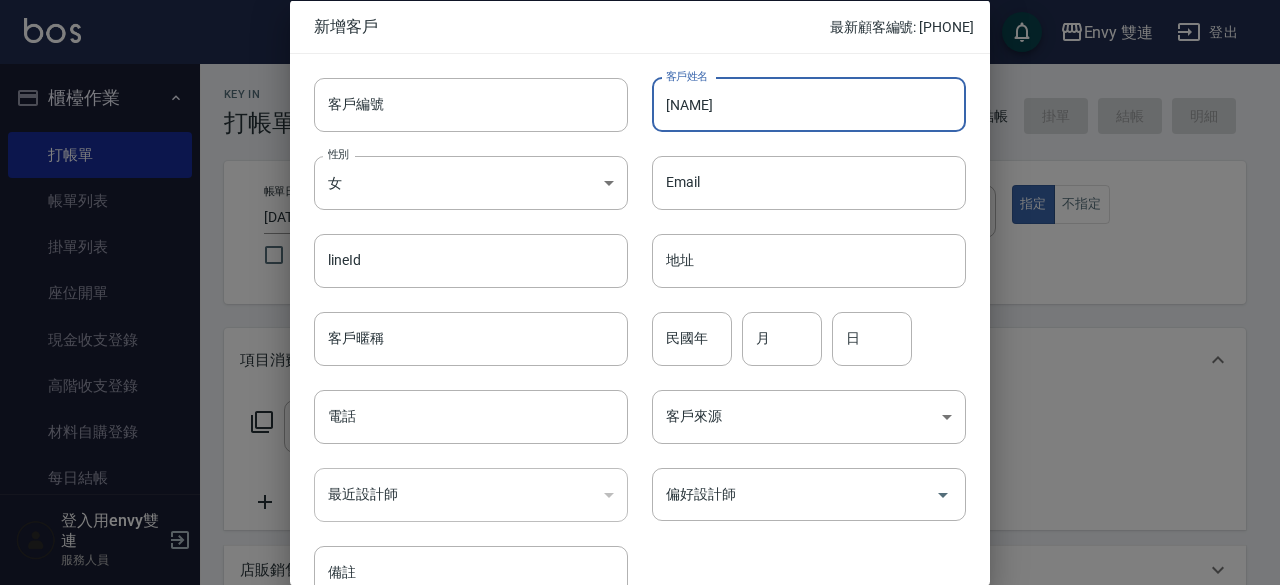 type on "[NAME]" 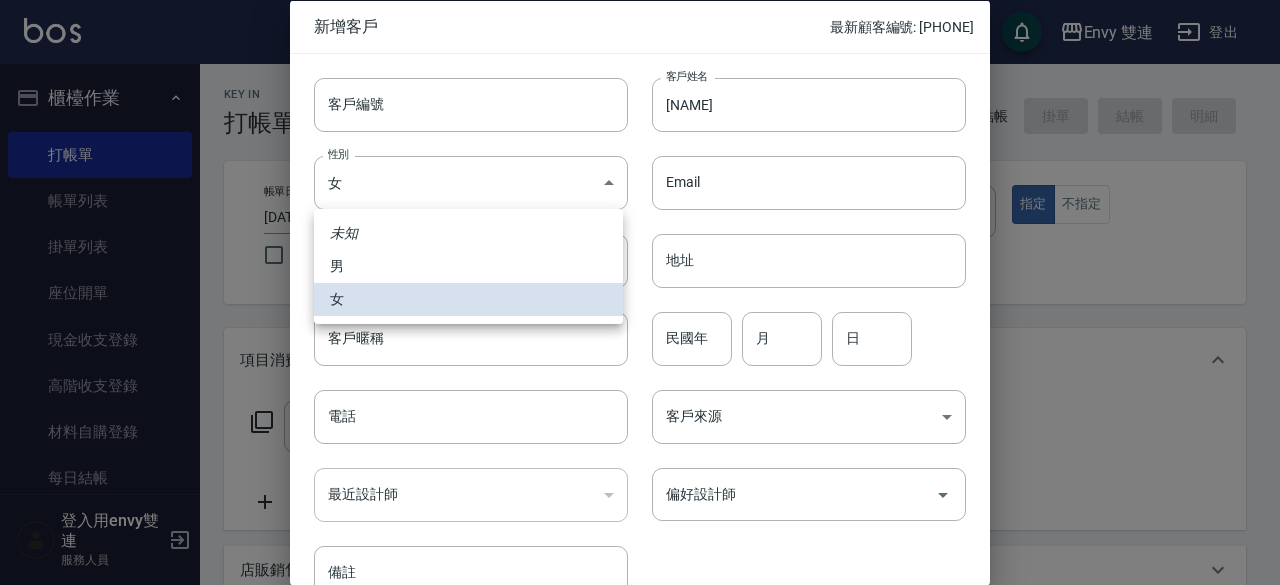 type 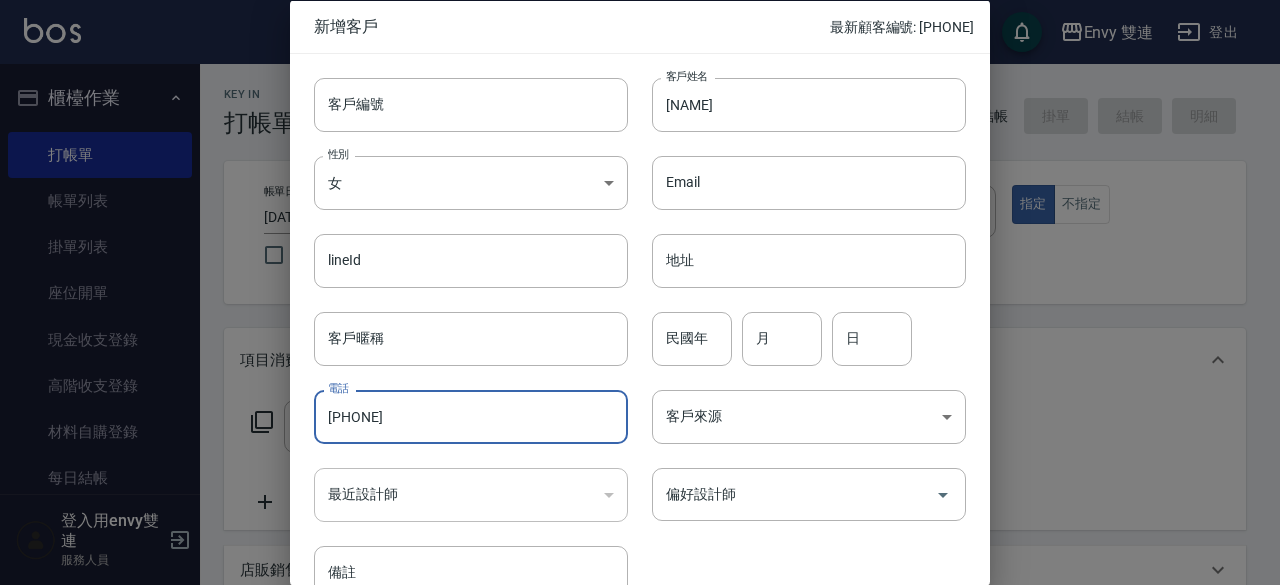 type on "[PHONE]" 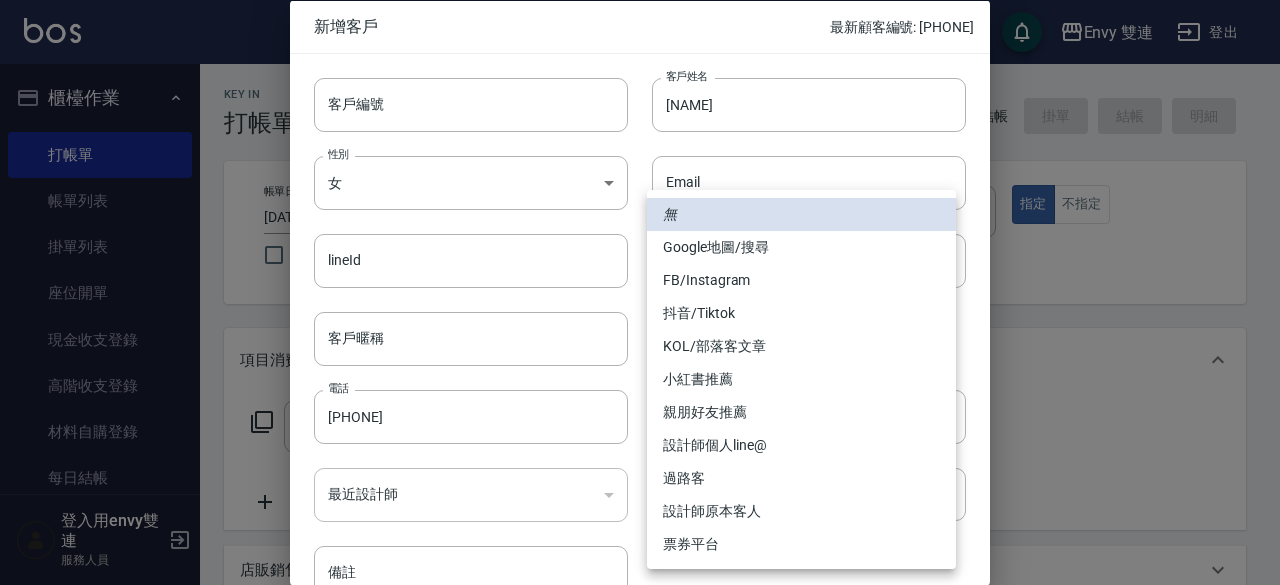 type 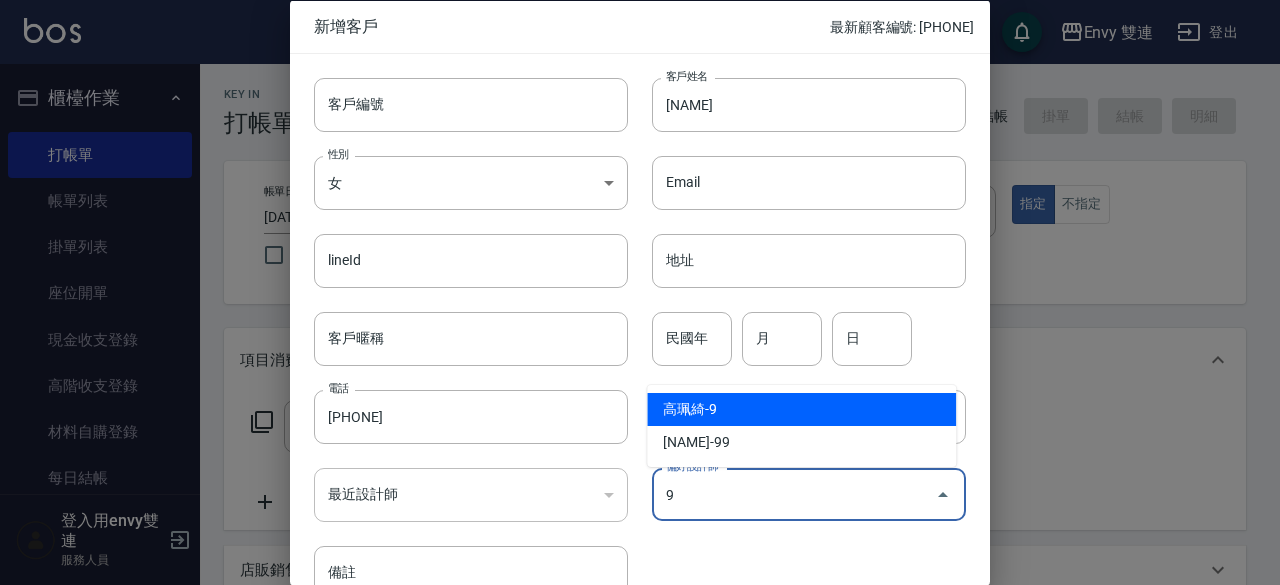 type on "[NAME]" 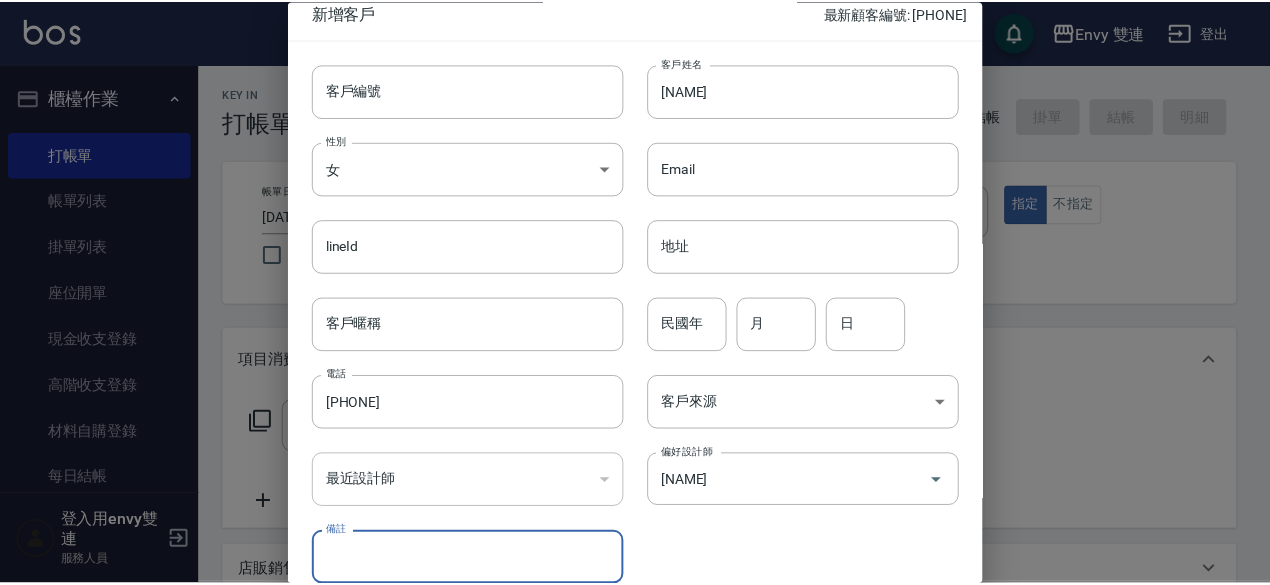 scroll, scrollTop: 107, scrollLeft: 0, axis: vertical 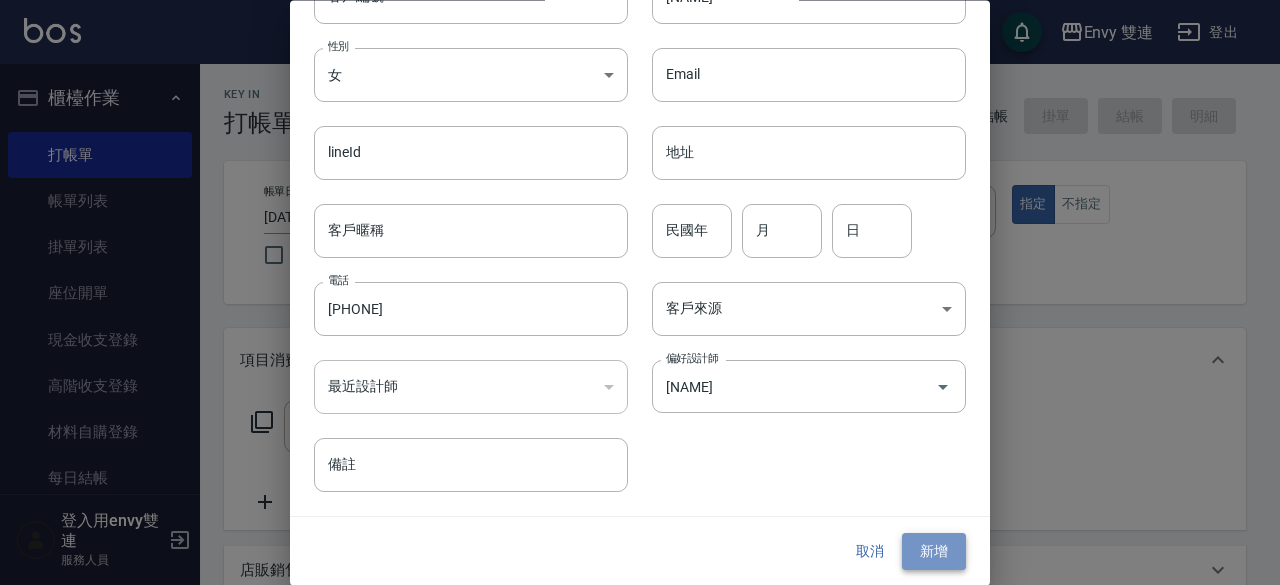 click on "新增" at bounding box center (934, 552) 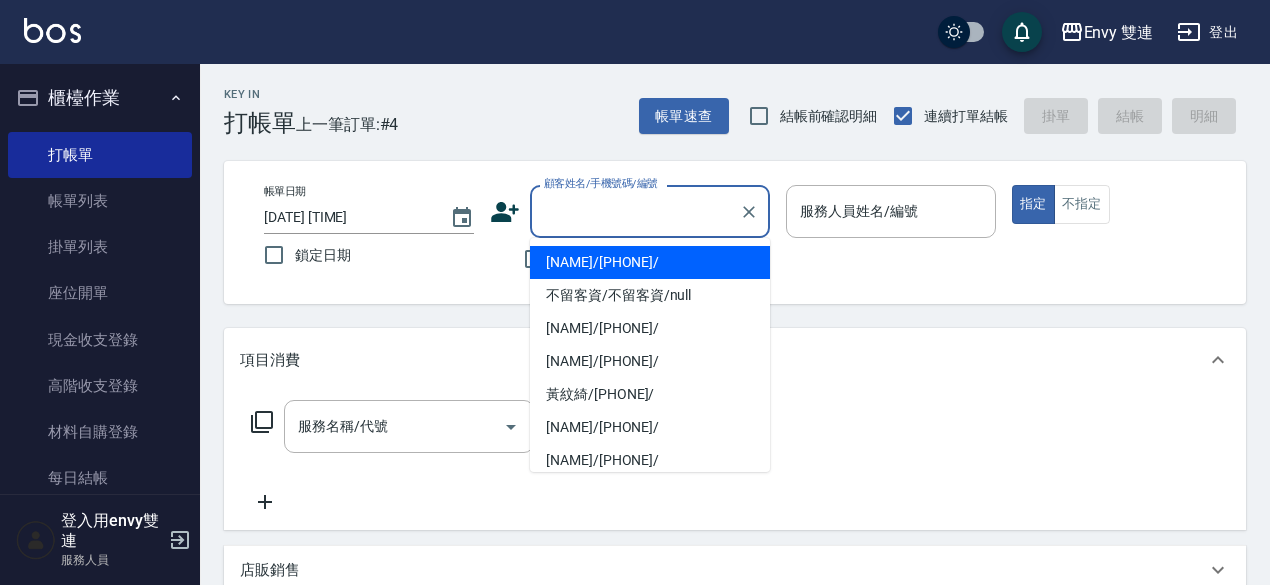 click on "顧客姓名/手機號碼/編號" at bounding box center [635, 211] 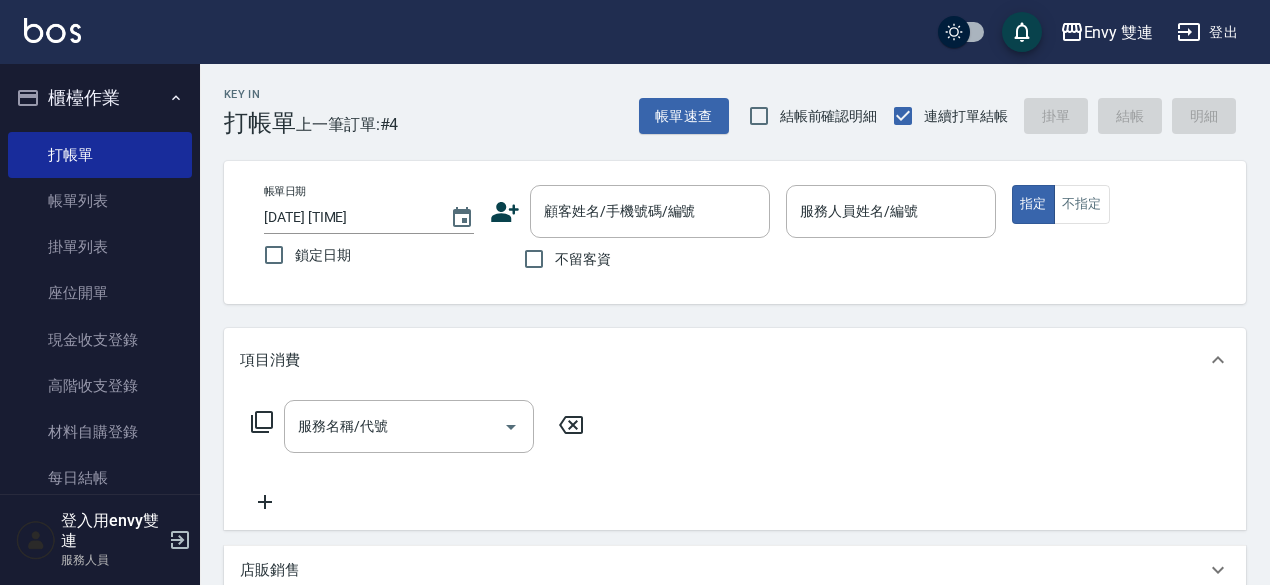 click on "項目消費" at bounding box center (723, 360) 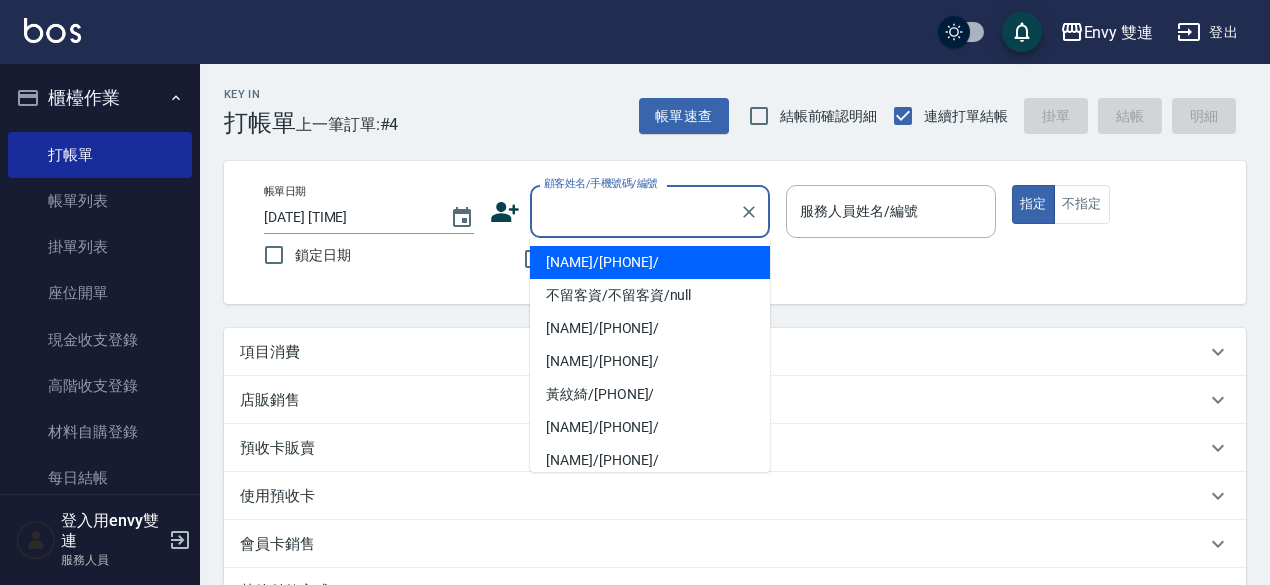 click on "顧客姓名/手機號碼/編號" at bounding box center (635, 211) 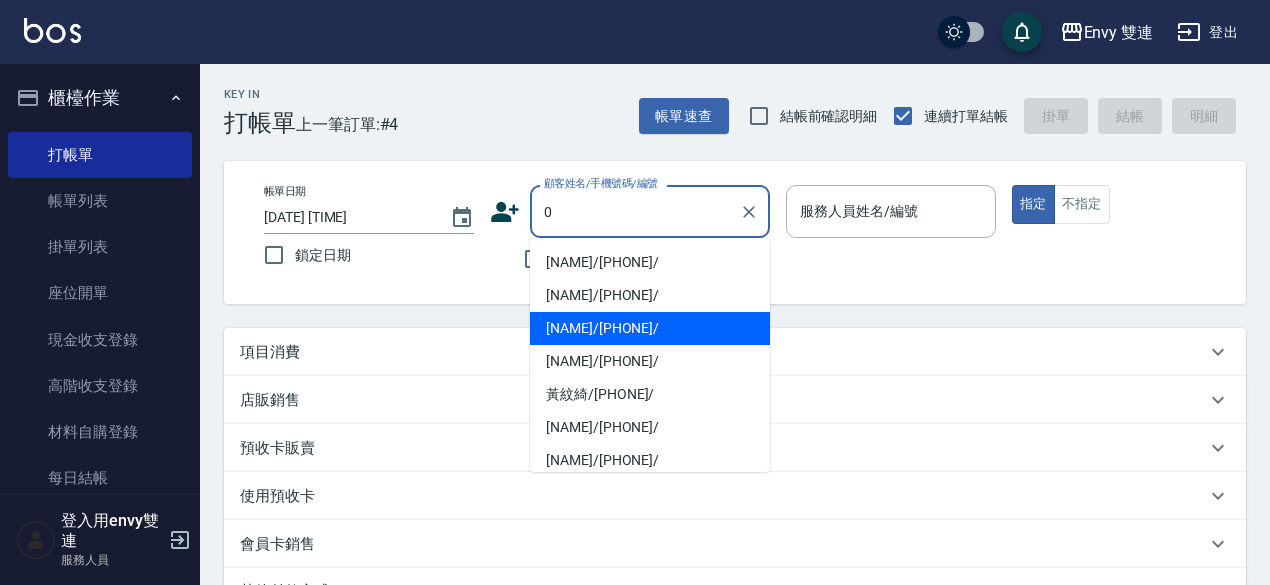 click on "[NAME]/[PHONE]/" at bounding box center [650, 262] 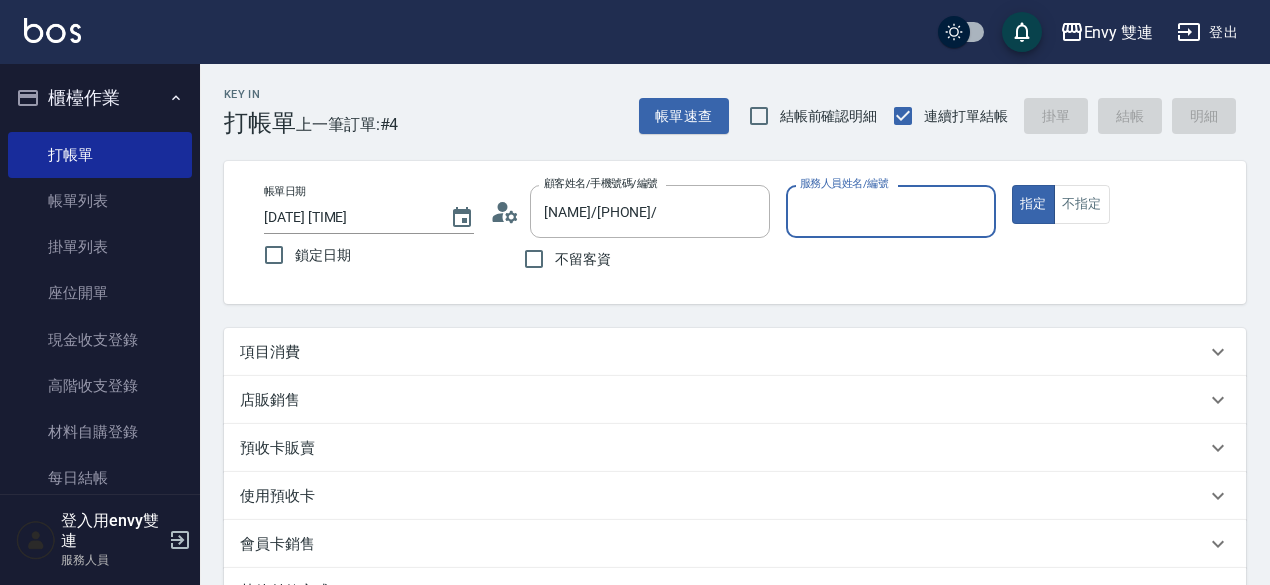 type on "Zoe-9" 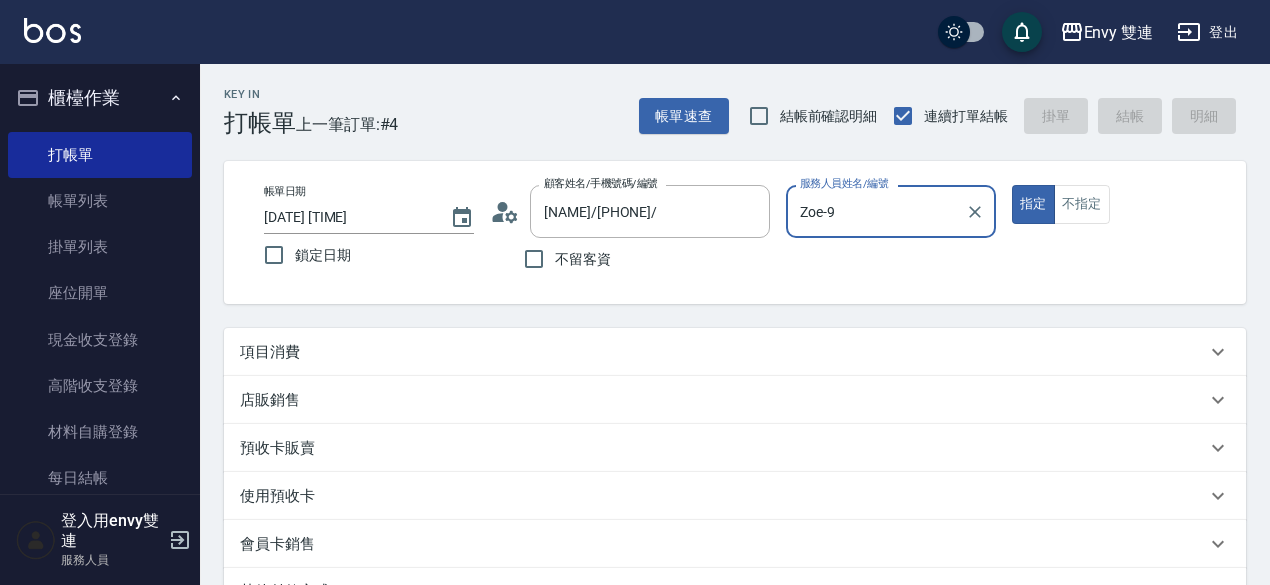 click on "指定" at bounding box center (1033, 204) 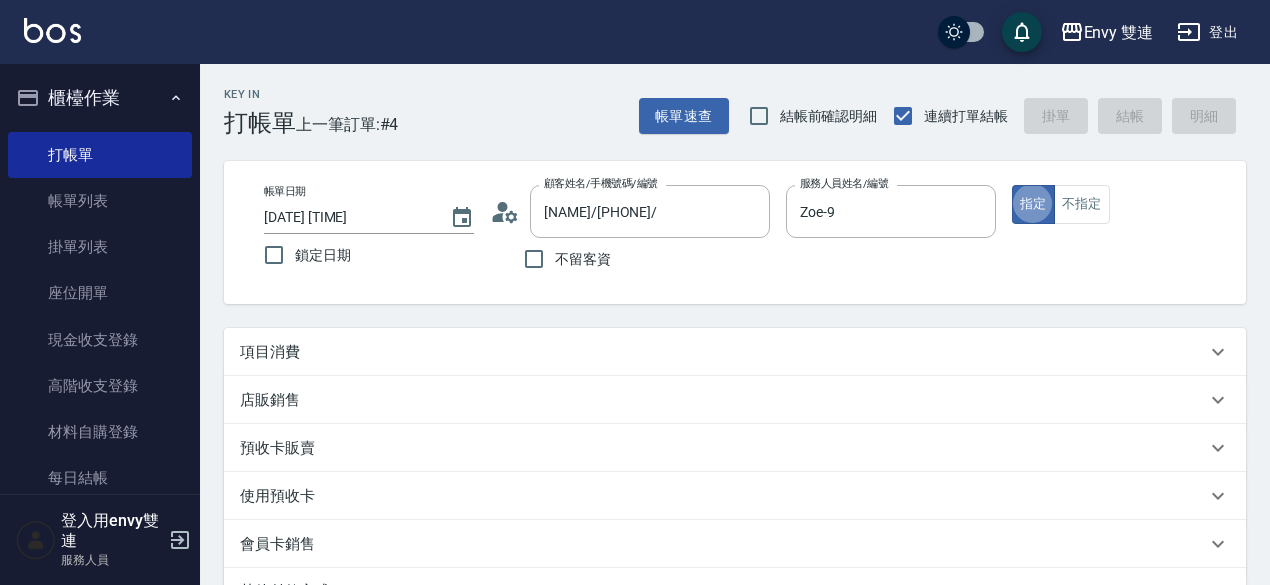 click on "指定" at bounding box center (1033, 204) 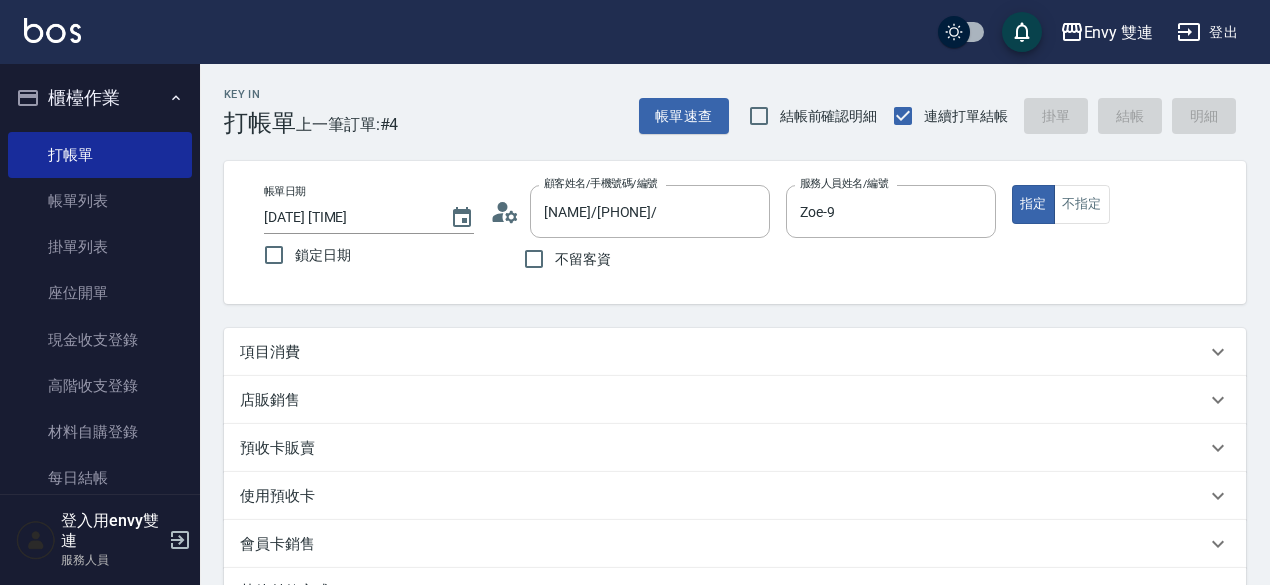 click on "項目消費" at bounding box center (723, 352) 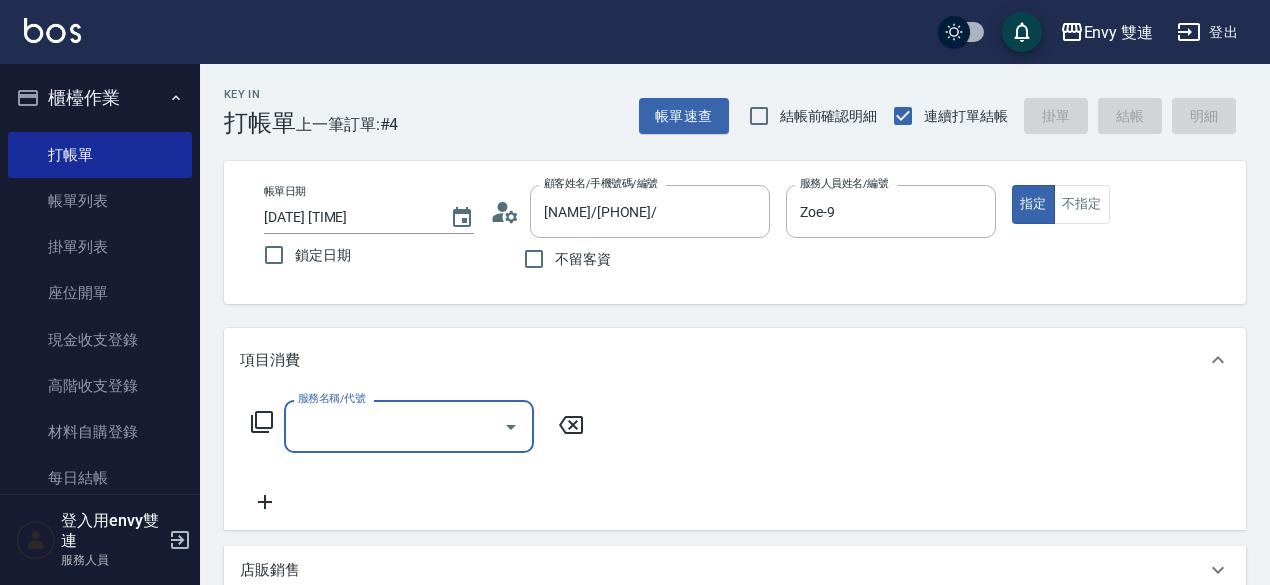 scroll, scrollTop: 0, scrollLeft: 0, axis: both 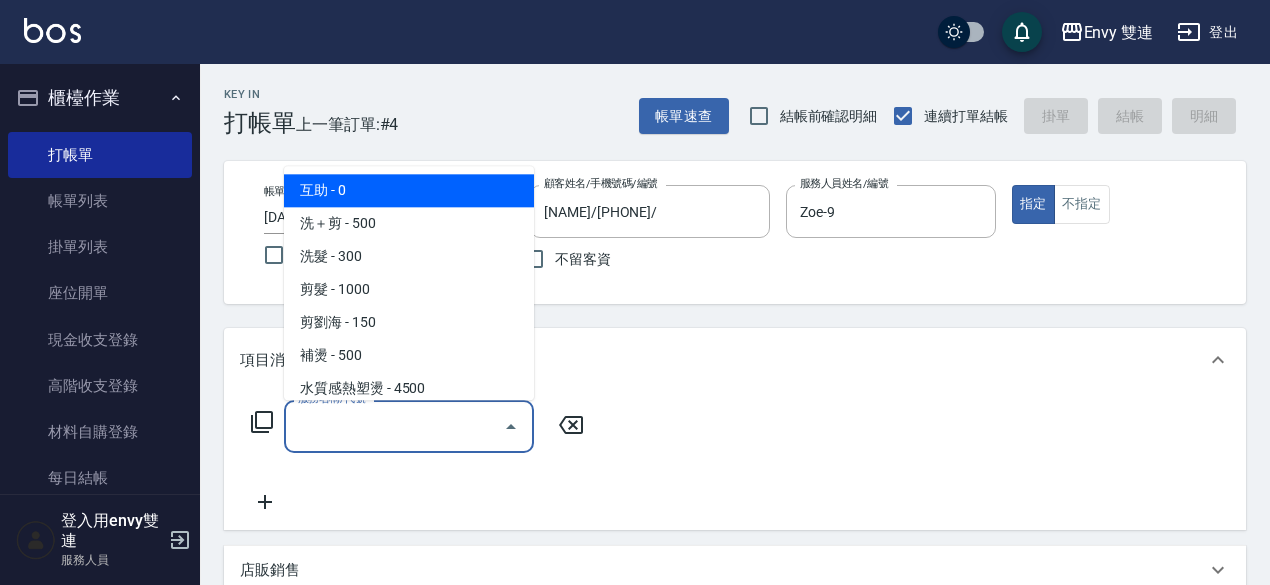 click on "服務名稱/代號" at bounding box center (394, 426) 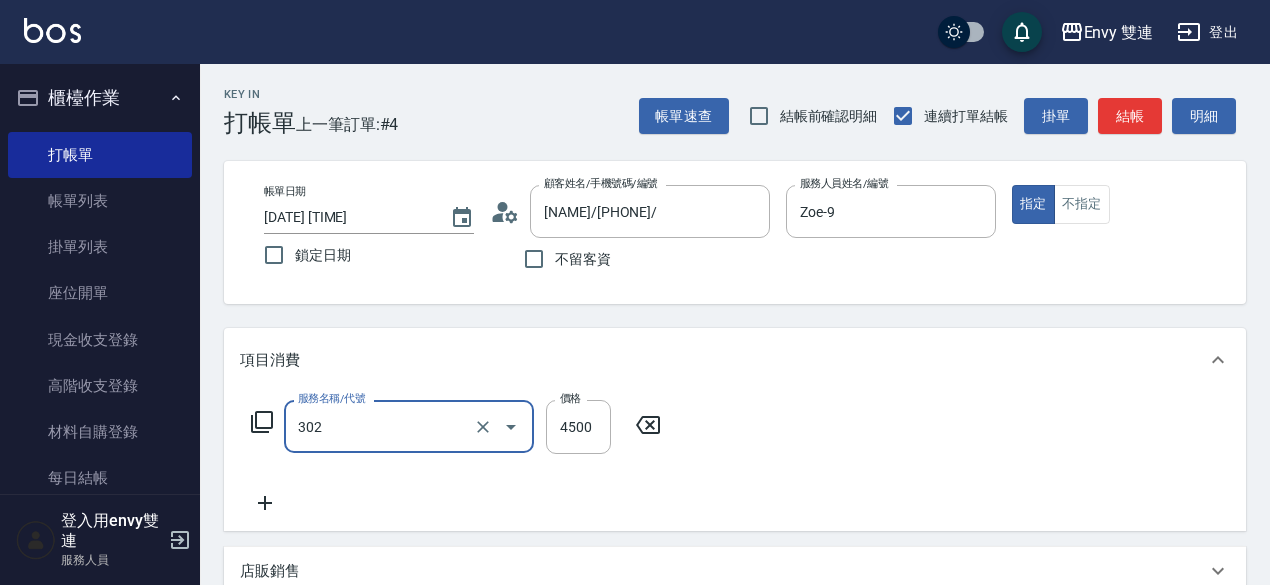 type on "水質感熱塑燙(302)" 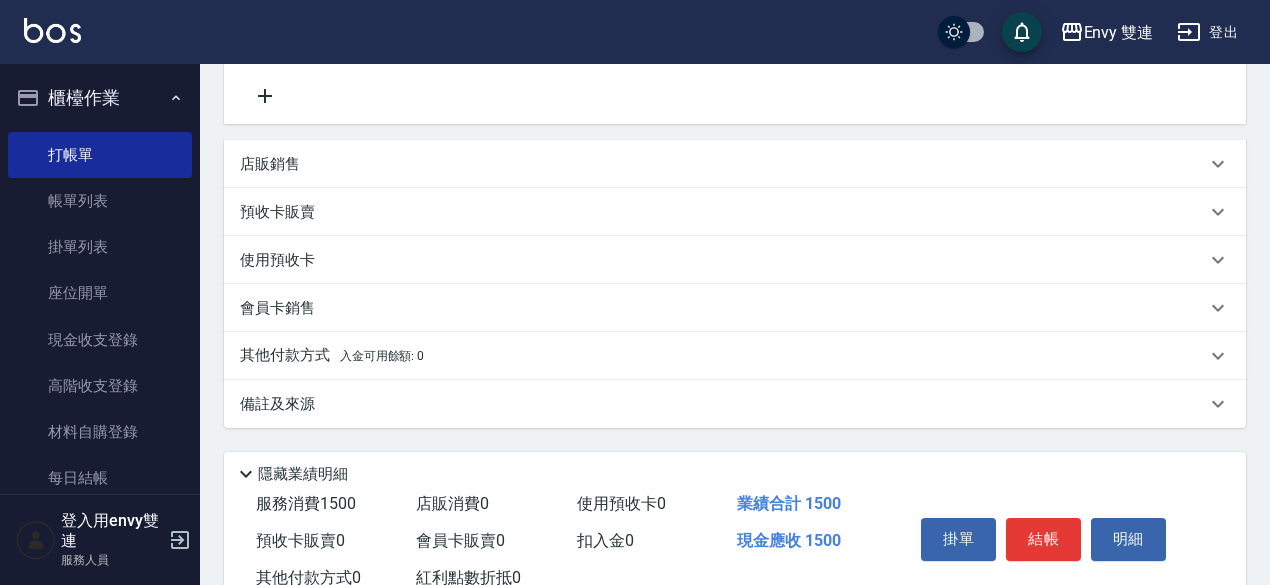 scroll, scrollTop: 408, scrollLeft: 0, axis: vertical 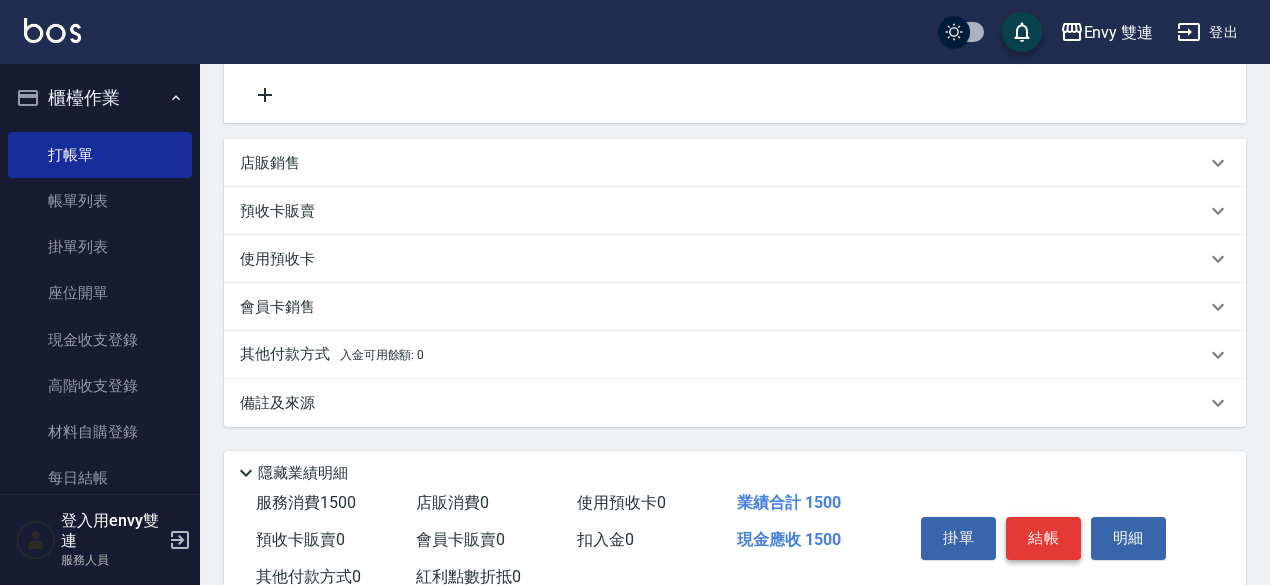 type on "1500" 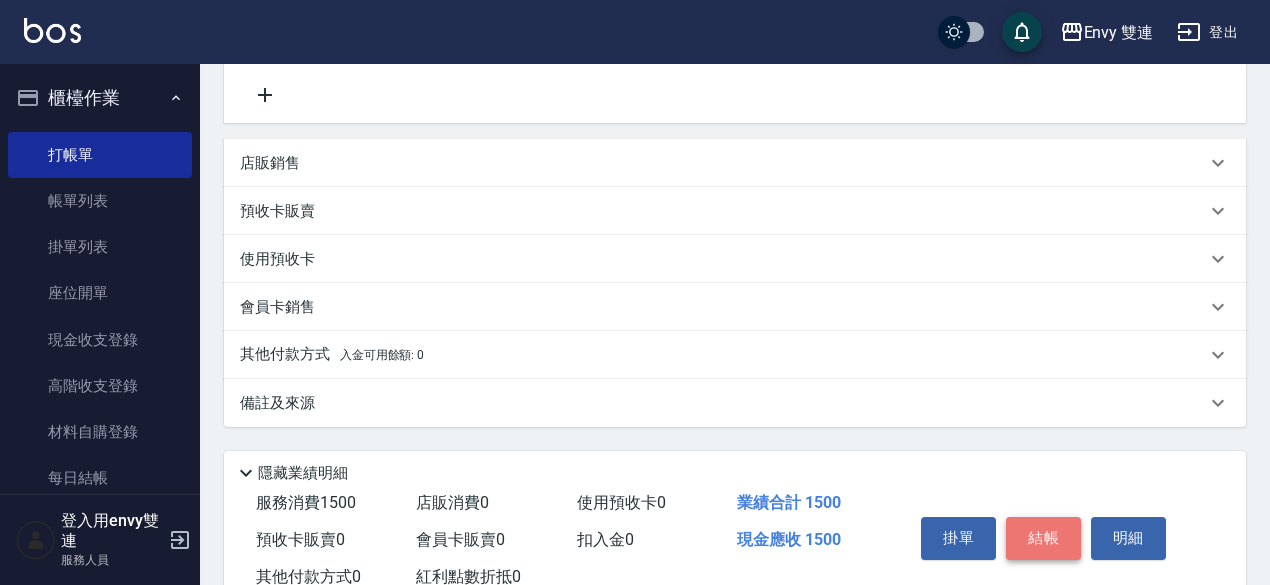 click on "結帳" at bounding box center [1043, 538] 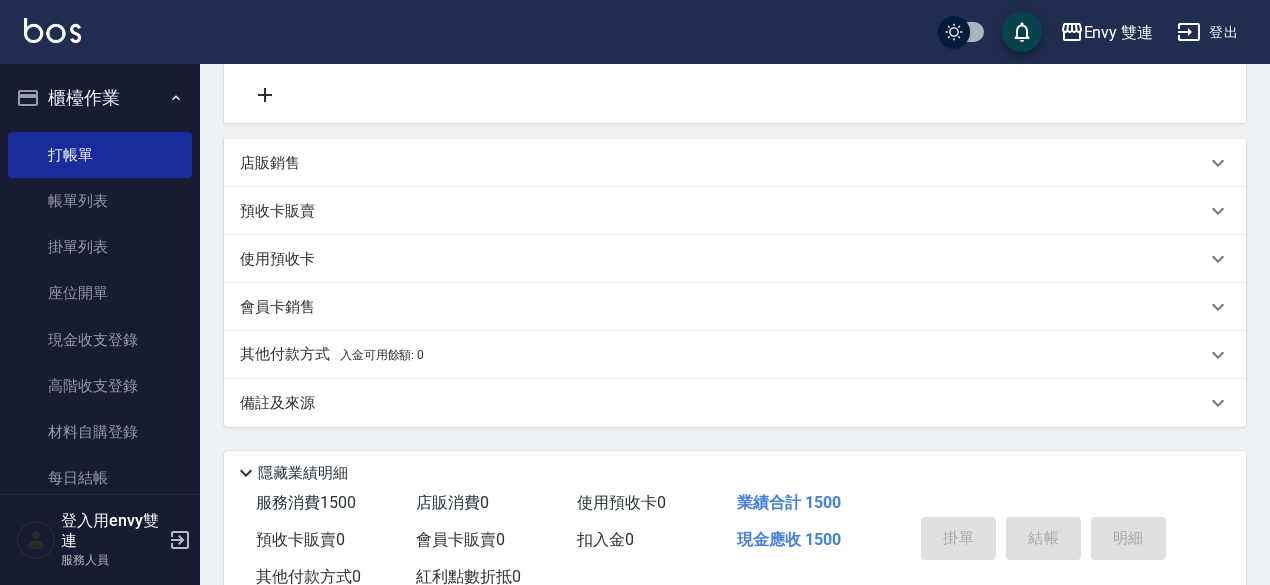 type on "2025/08/08 18:17" 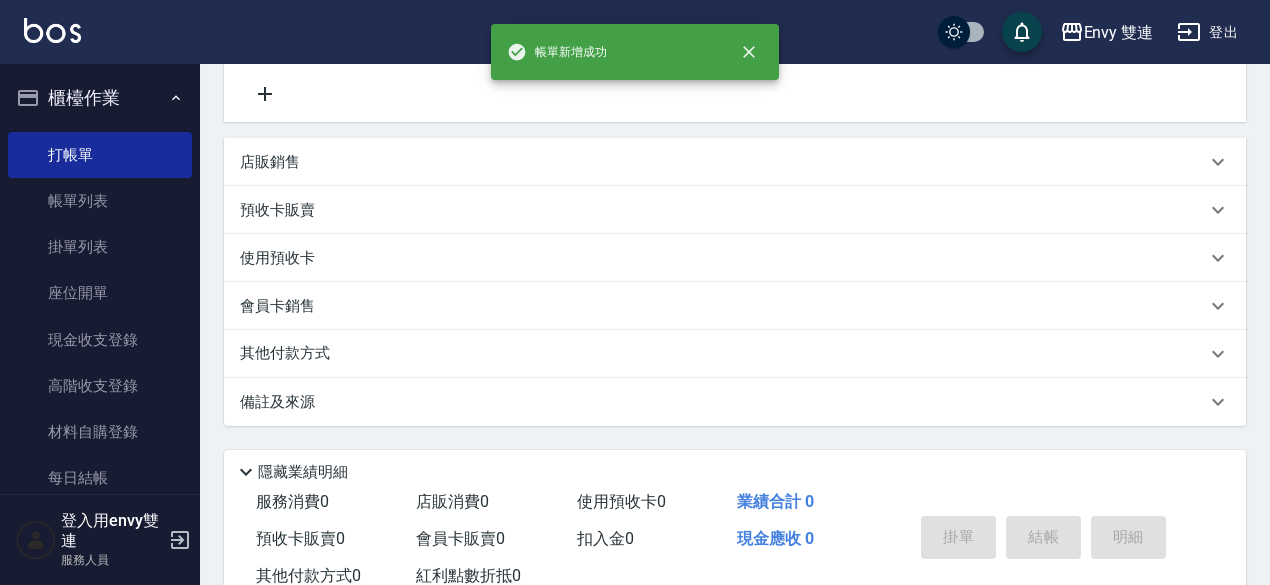 scroll, scrollTop: 0, scrollLeft: 0, axis: both 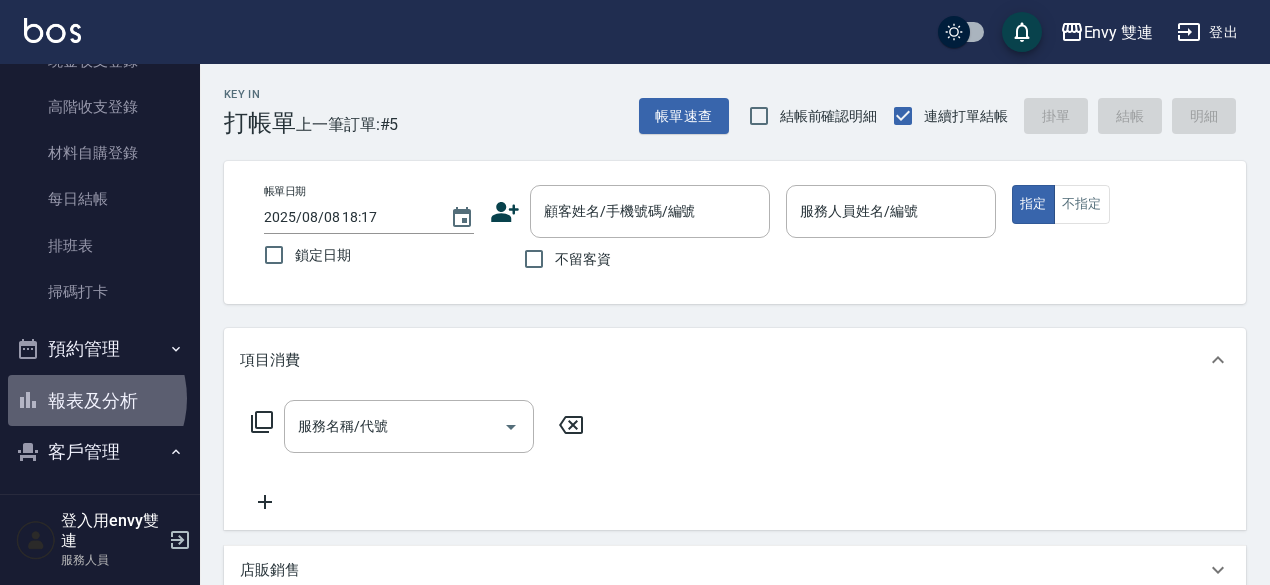 click on "報表及分析" at bounding box center [100, 401] 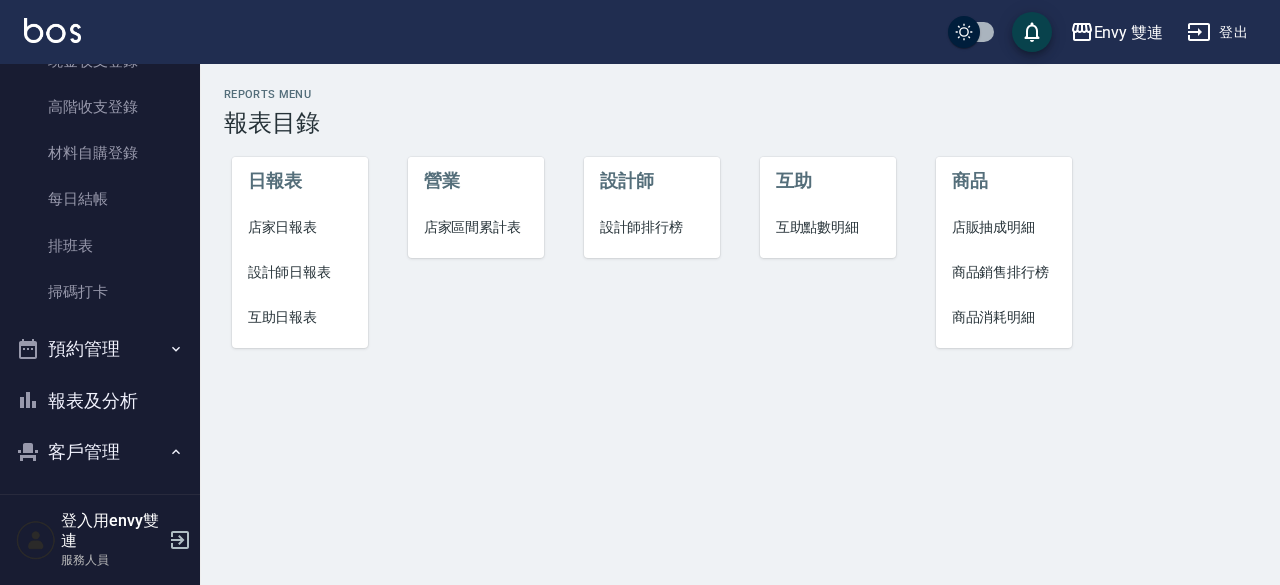 click on "客戶管理" at bounding box center [100, 452] 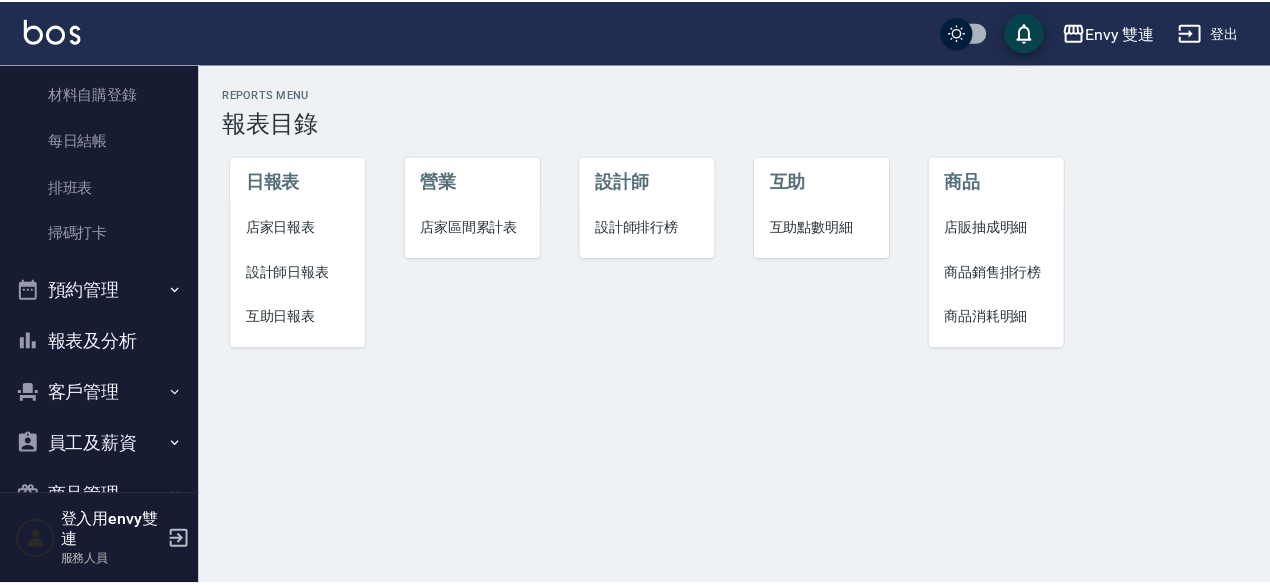 scroll, scrollTop: 341, scrollLeft: 0, axis: vertical 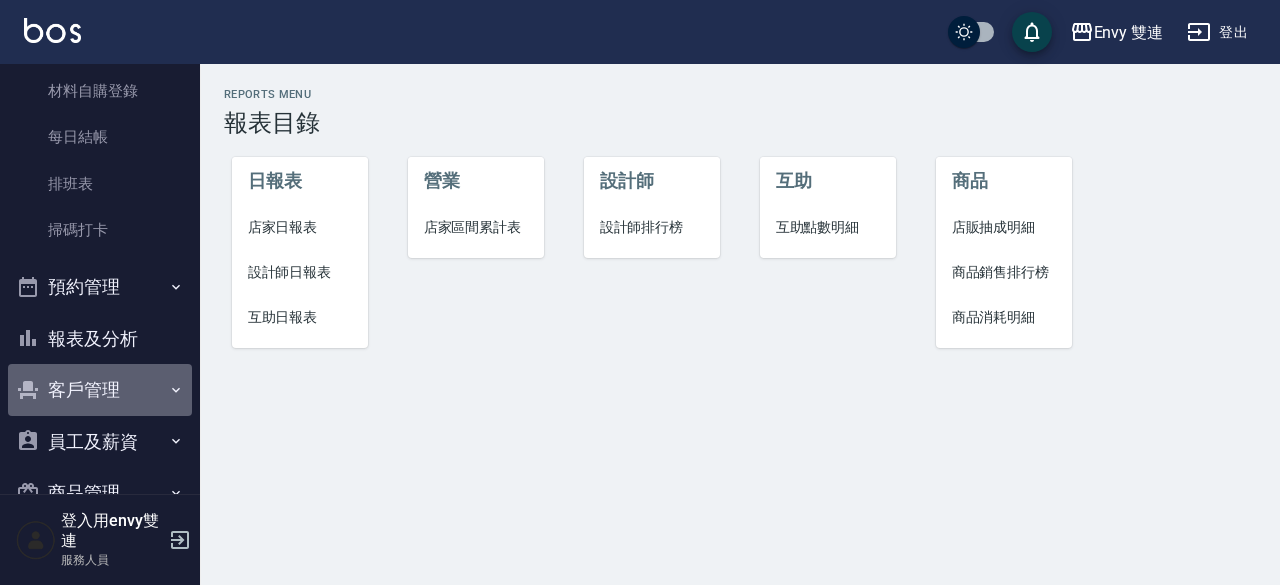 click on "客戶管理" at bounding box center [100, 390] 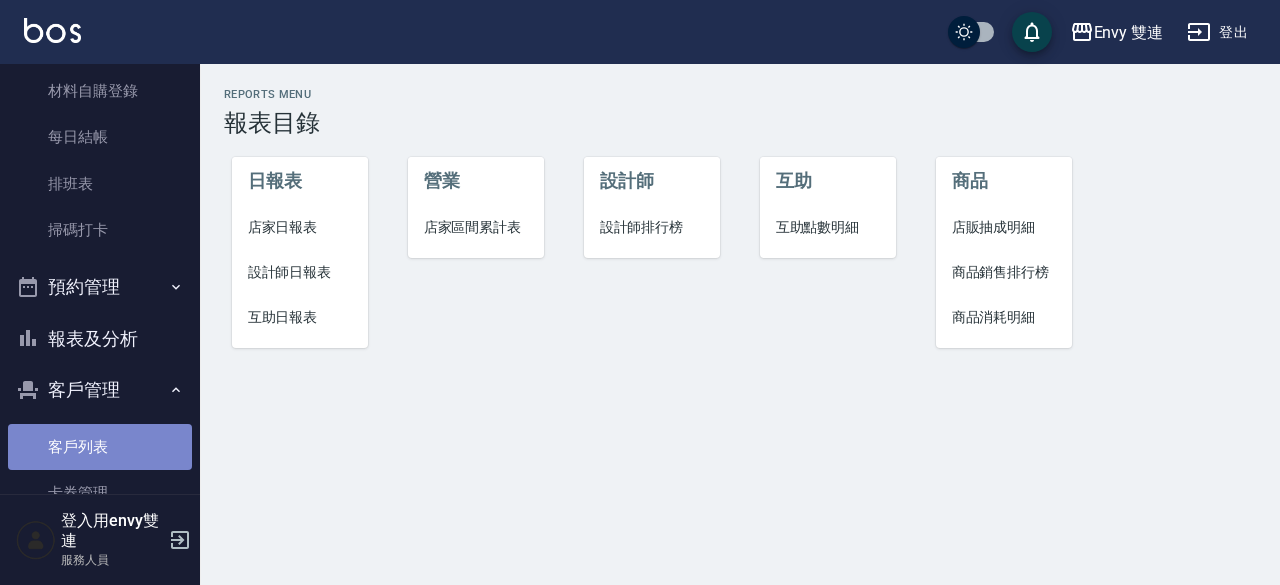 click on "客戶列表" at bounding box center (100, 447) 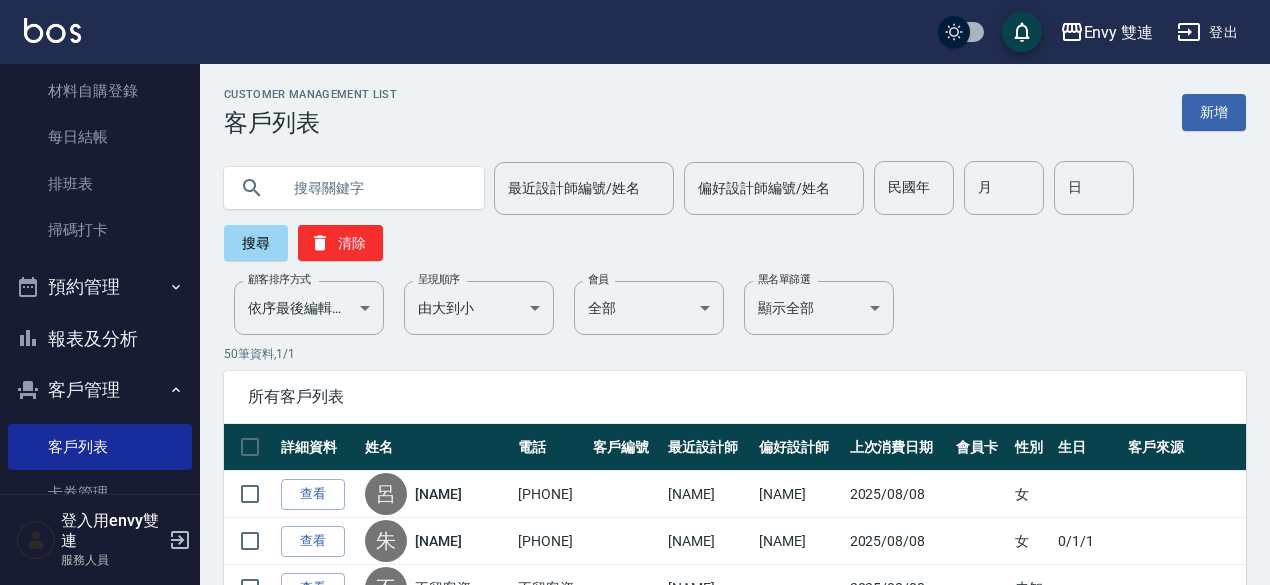 click at bounding box center (374, 188) 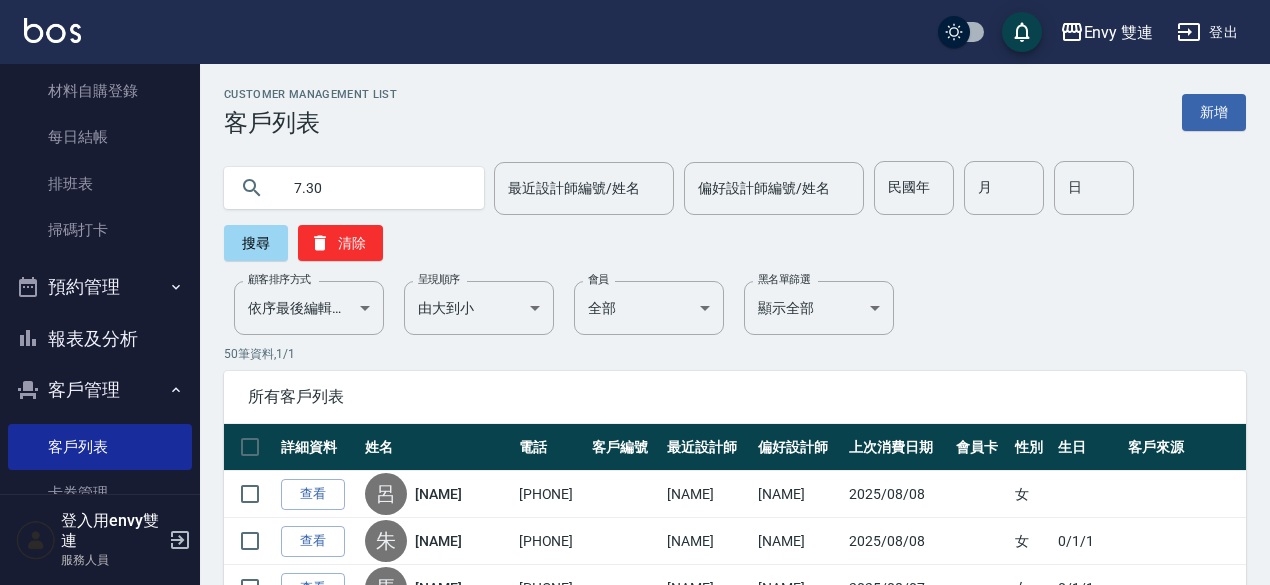 type on "7.30" 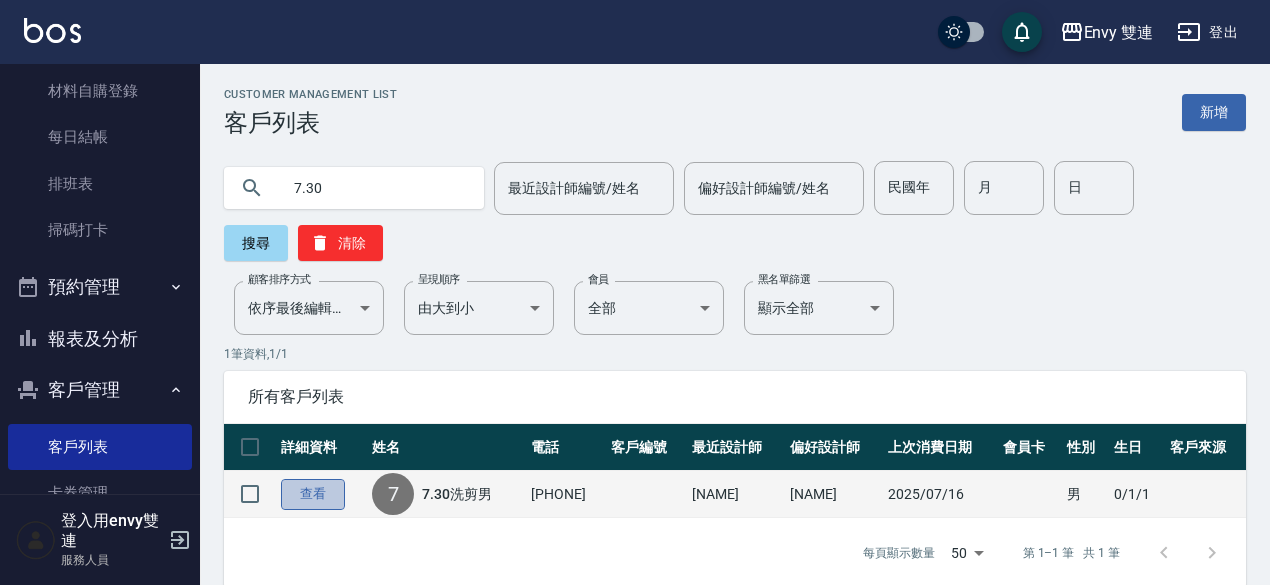 click on "查看" at bounding box center [313, 494] 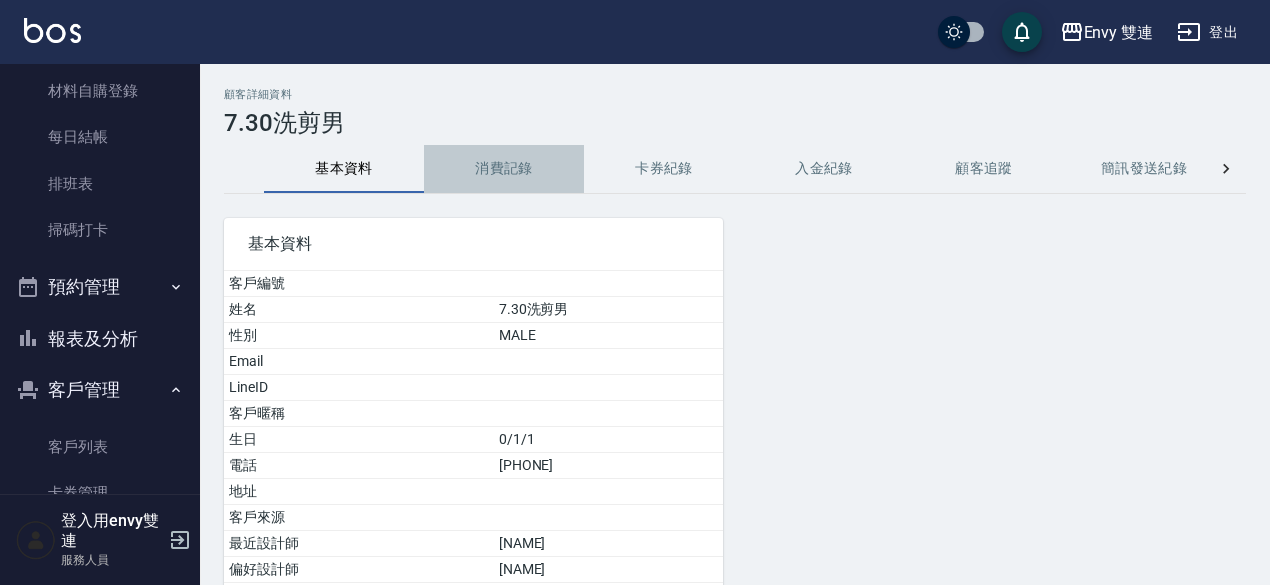 click on "消費記錄" at bounding box center (504, 169) 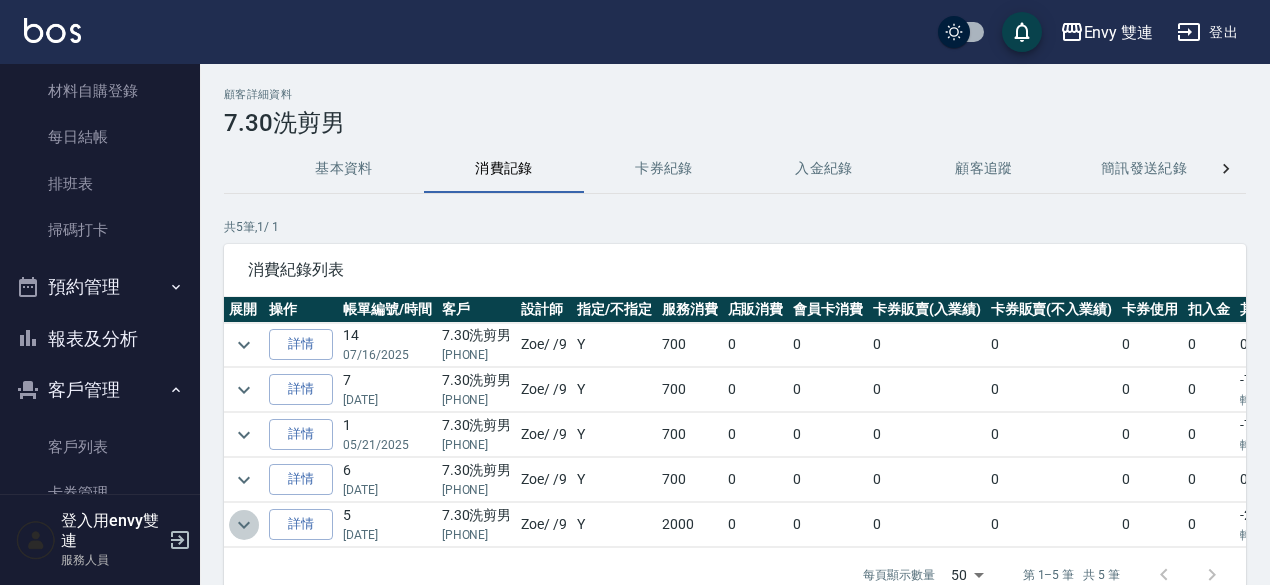 click 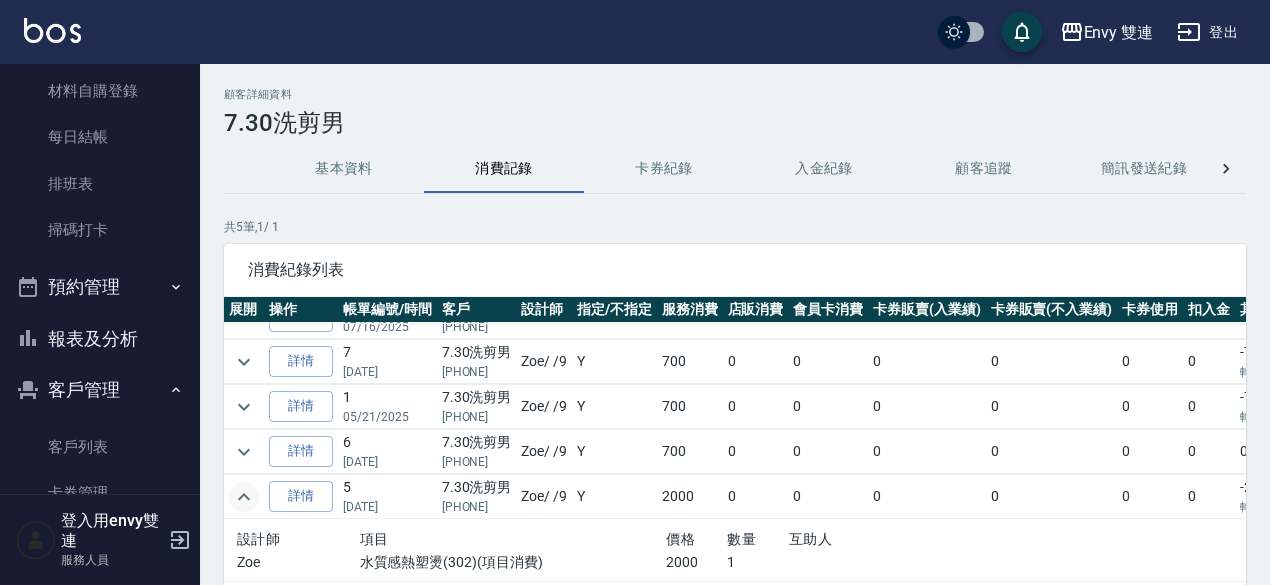 scroll, scrollTop: 38, scrollLeft: 0, axis: vertical 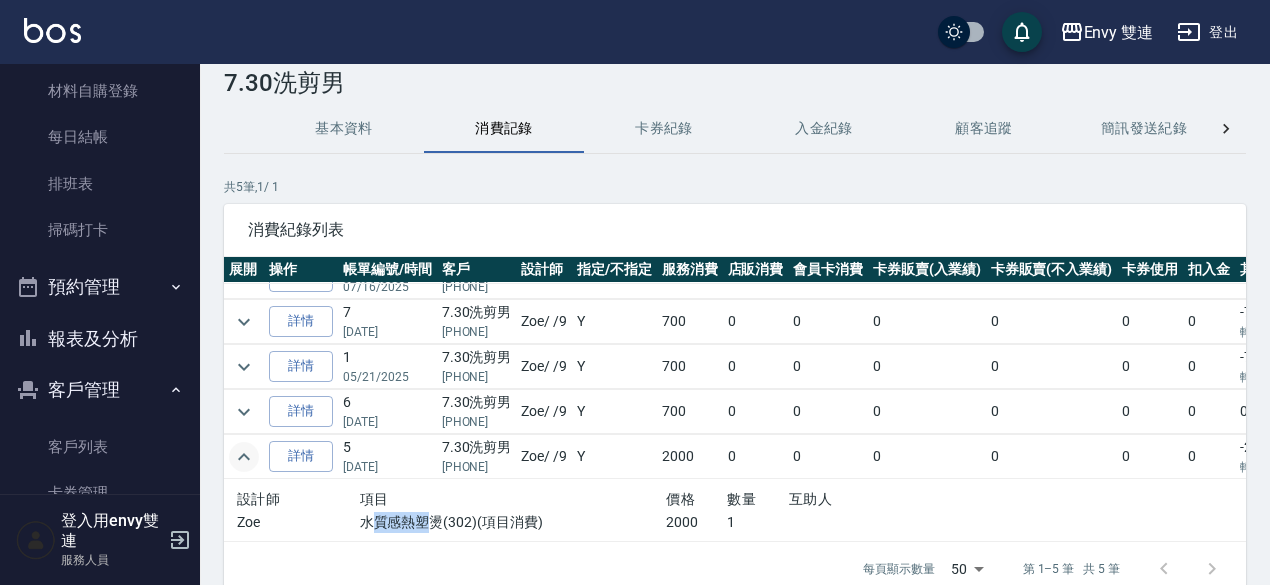 drag, startPoint x: 378, startPoint y: 512, endPoint x: 438, endPoint y: 513, distance: 60.00833 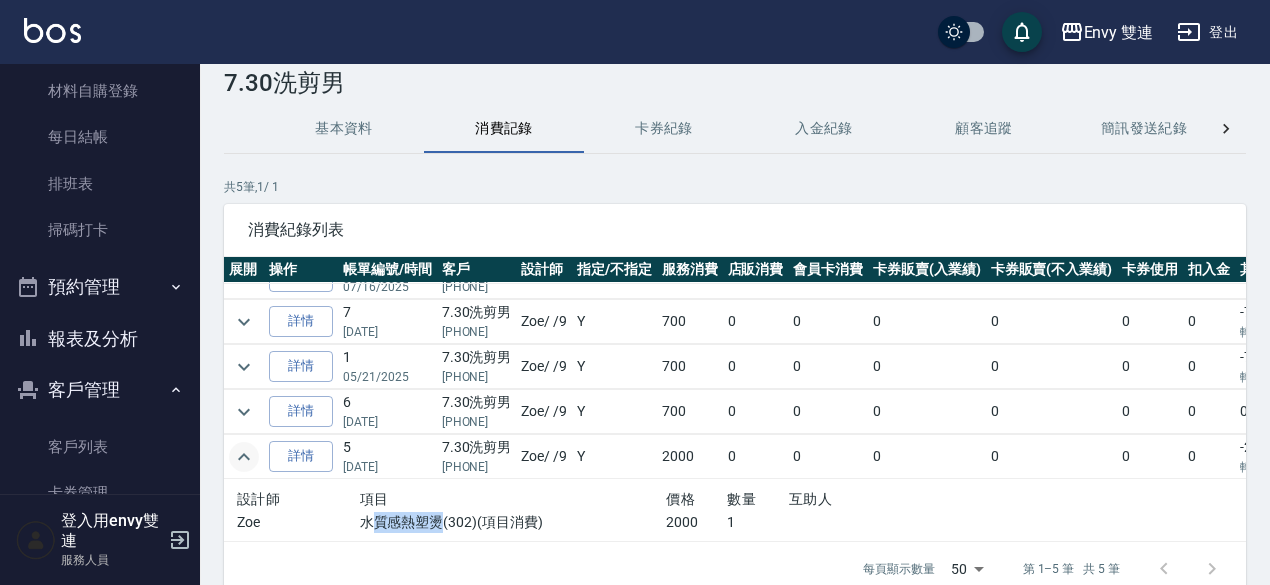 click on "水質感熱塑燙(302)(項目消費)" at bounding box center (513, 522) 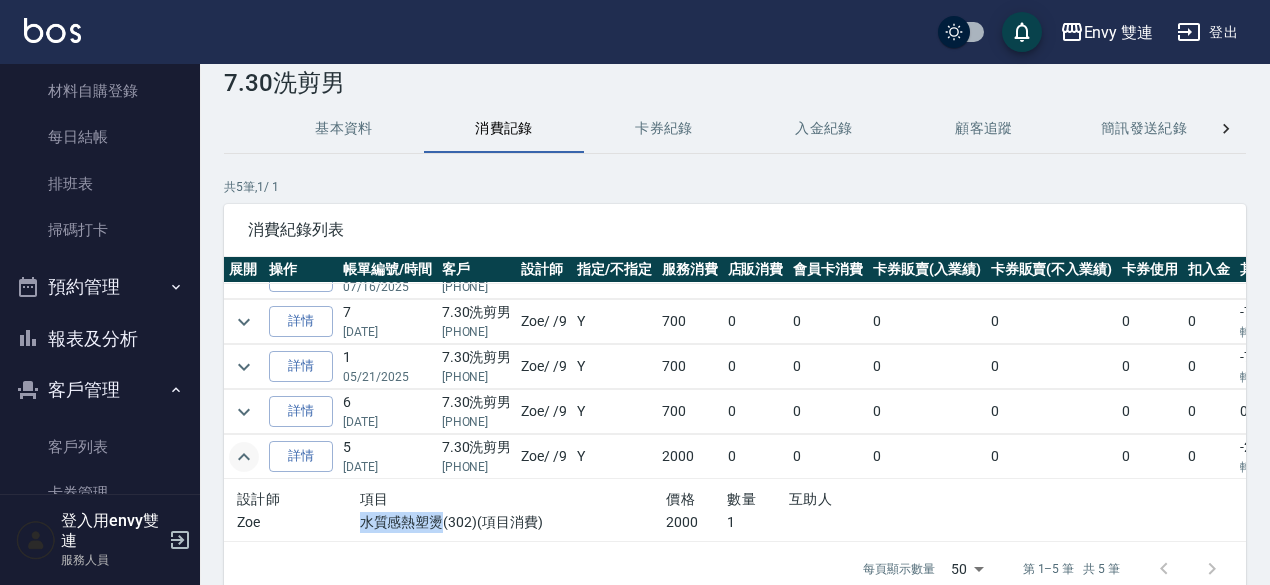 drag, startPoint x: 359, startPoint y: 500, endPoint x: 444, endPoint y: 511, distance: 85.70881 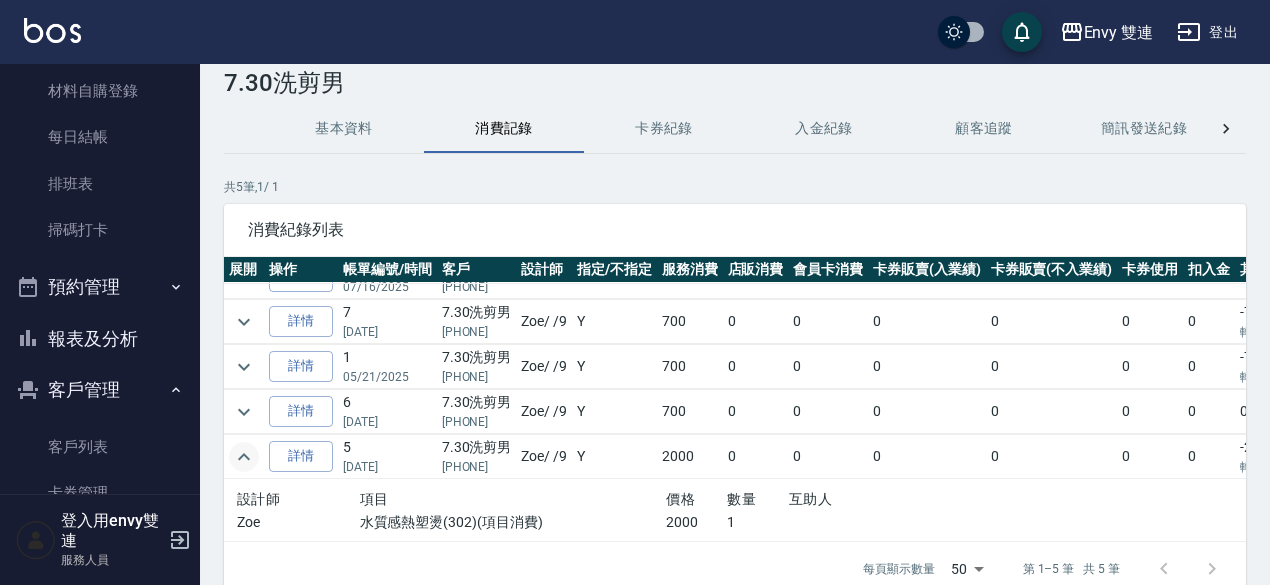 scroll, scrollTop: 0, scrollLeft: 0, axis: both 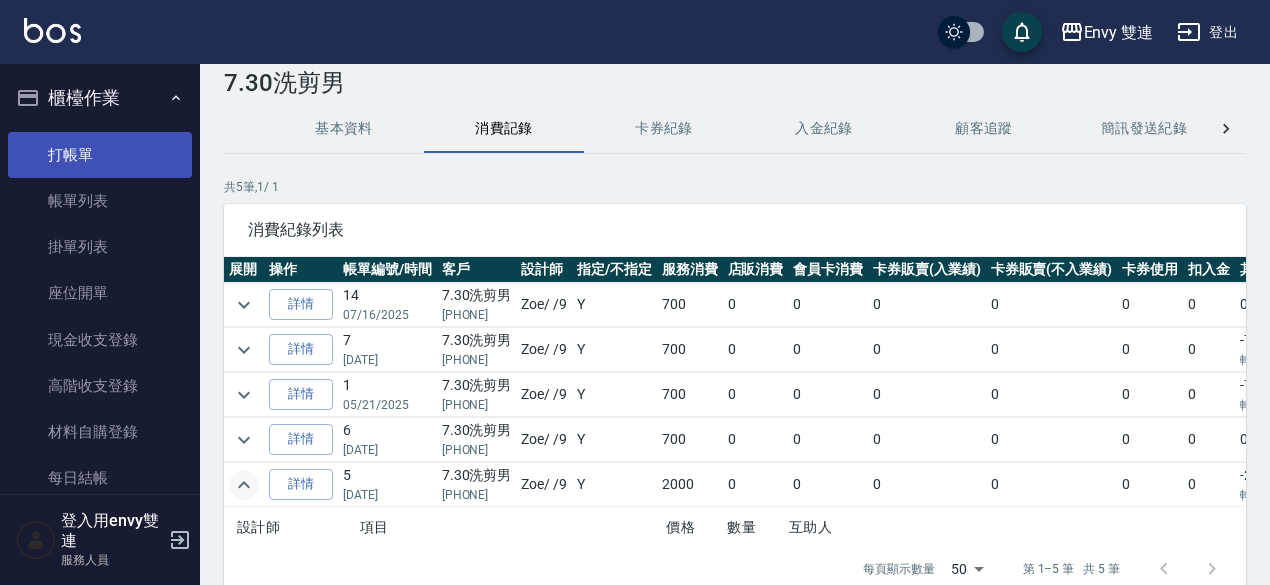 click on "打帳單" at bounding box center (100, 155) 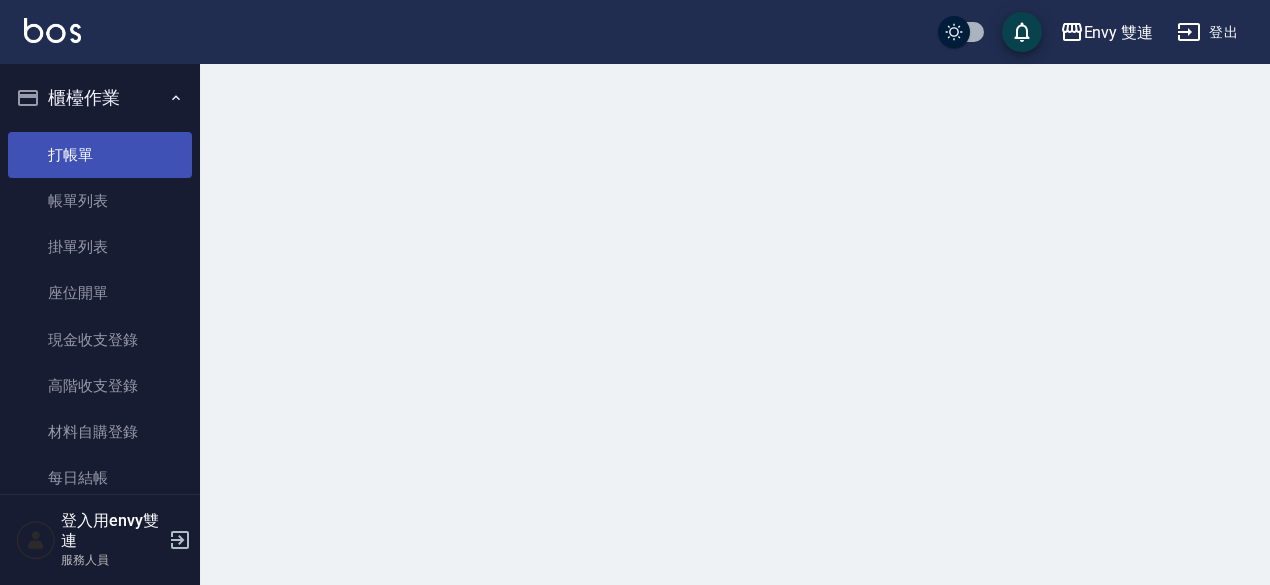 scroll, scrollTop: 0, scrollLeft: 0, axis: both 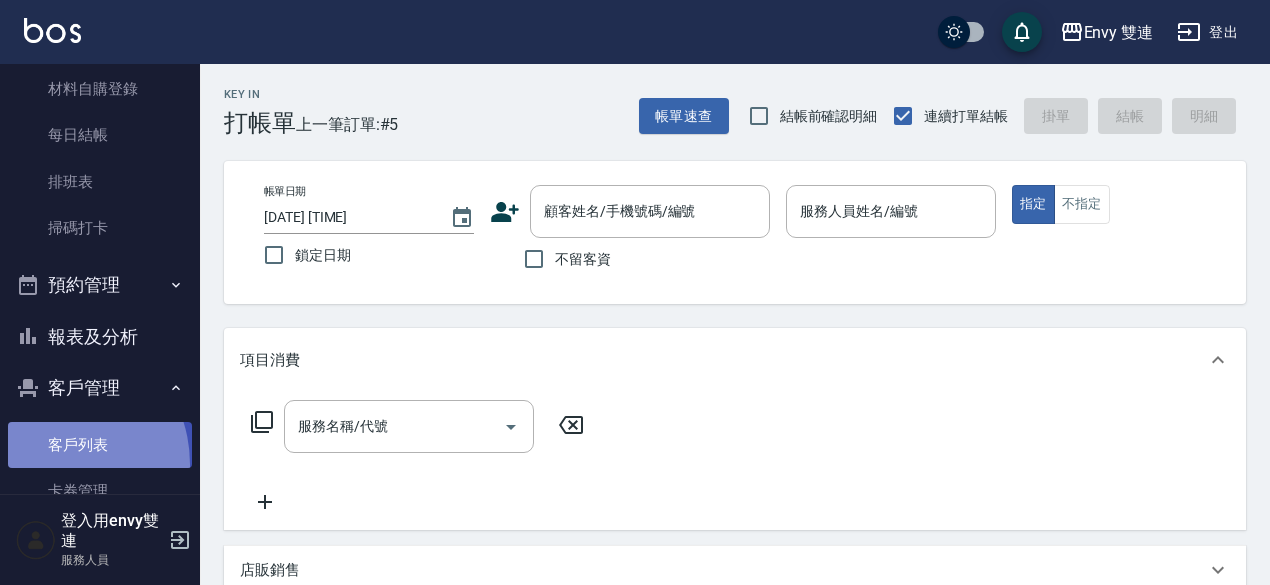 click on "客戶列表" at bounding box center [100, 445] 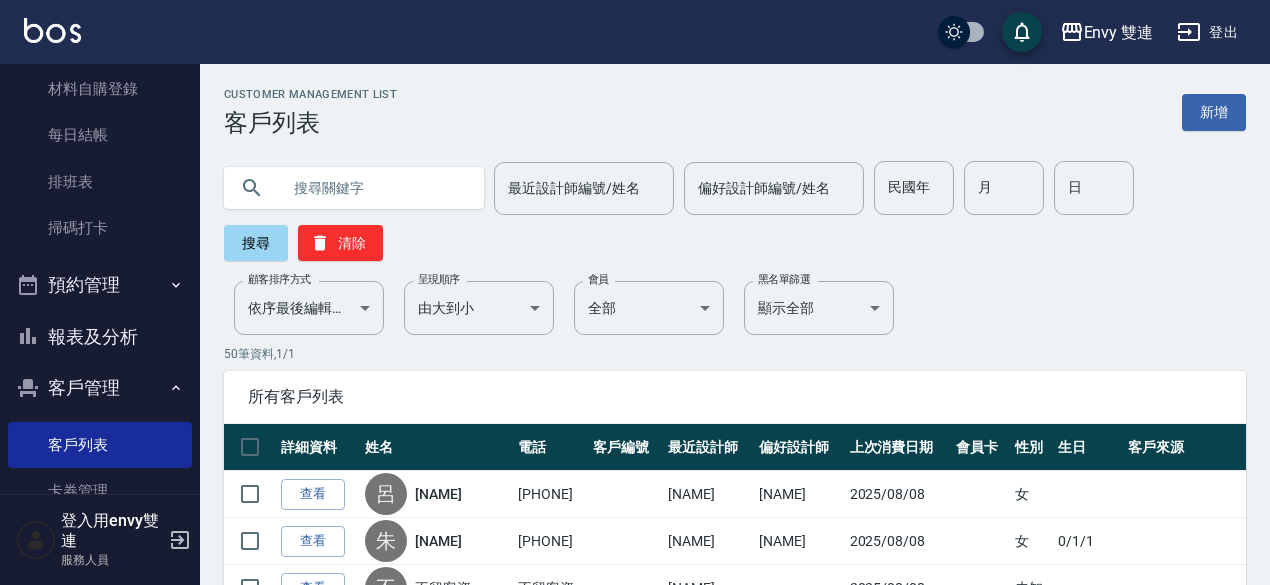 click at bounding box center [374, 188] 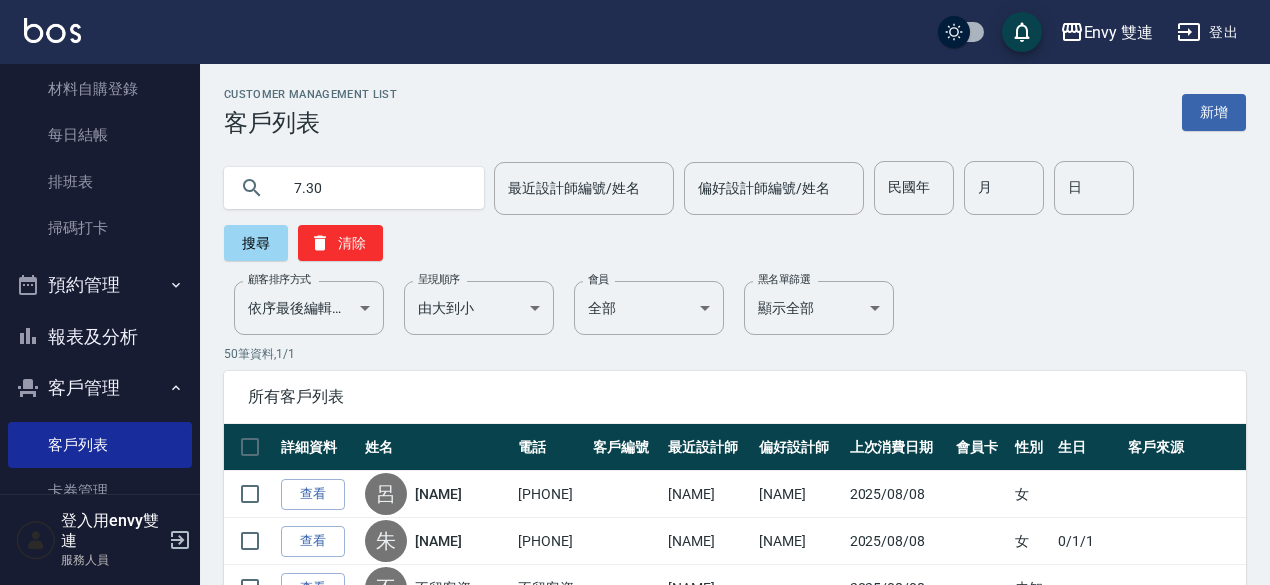 type on "7.30" 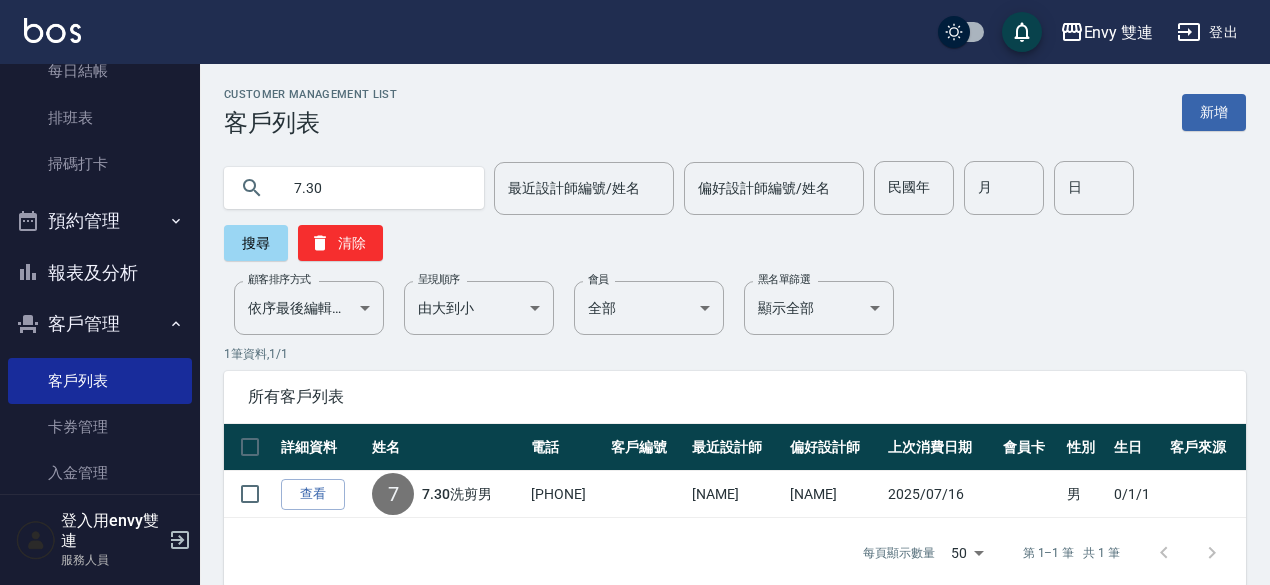 scroll, scrollTop: 408, scrollLeft: 0, axis: vertical 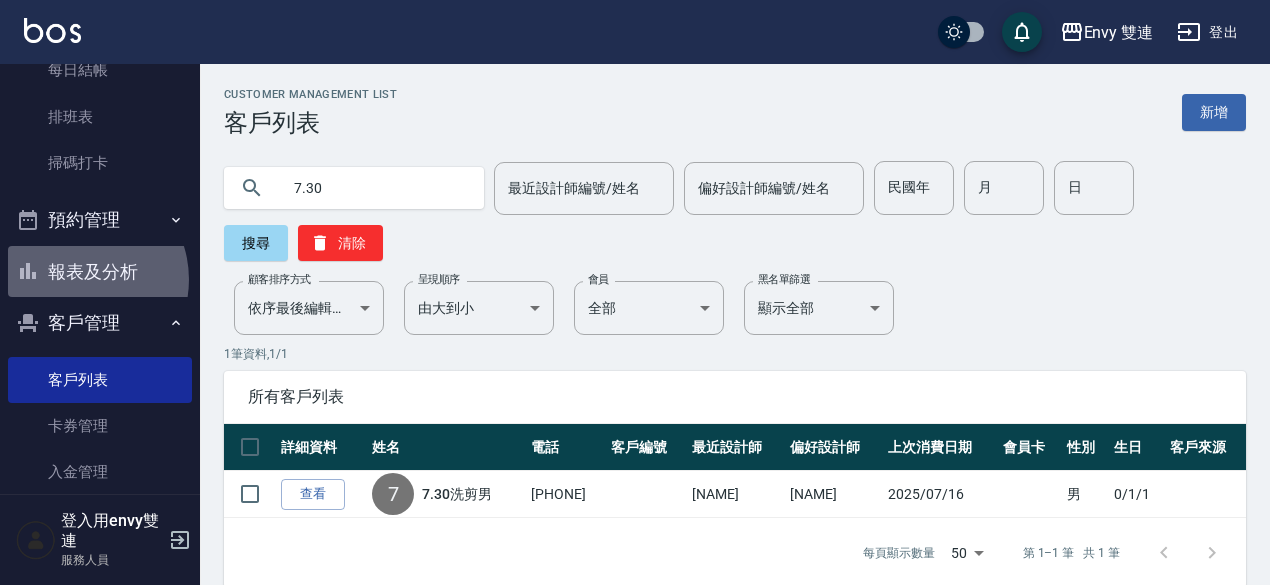 click on "報表及分析" at bounding box center (100, 272) 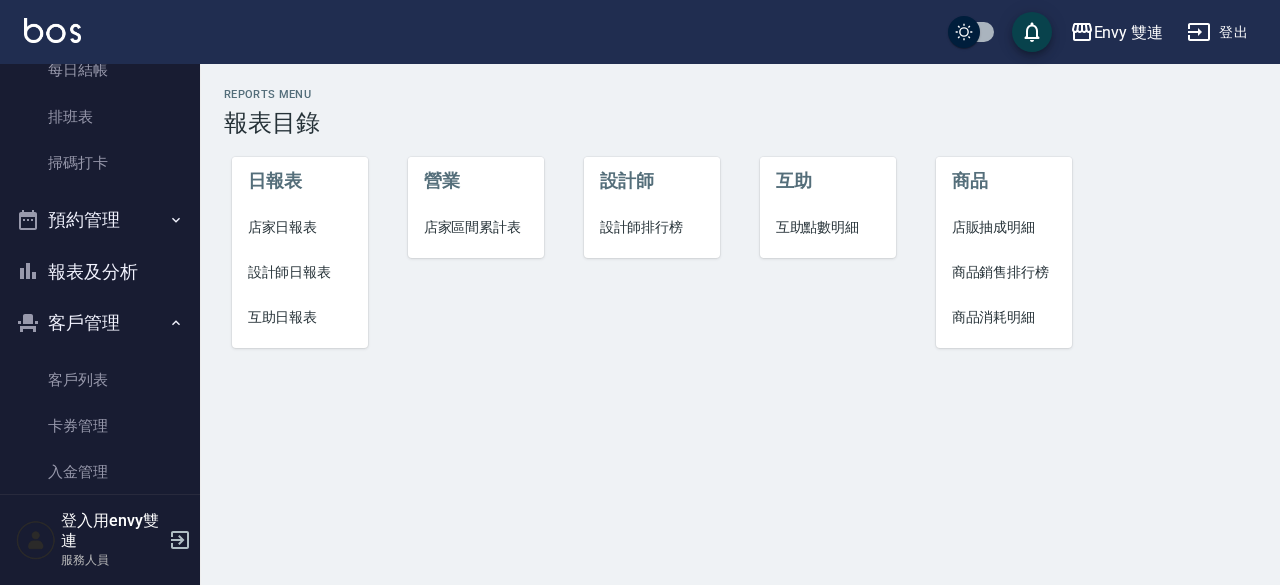 click on "設計師日報表" at bounding box center [300, 272] 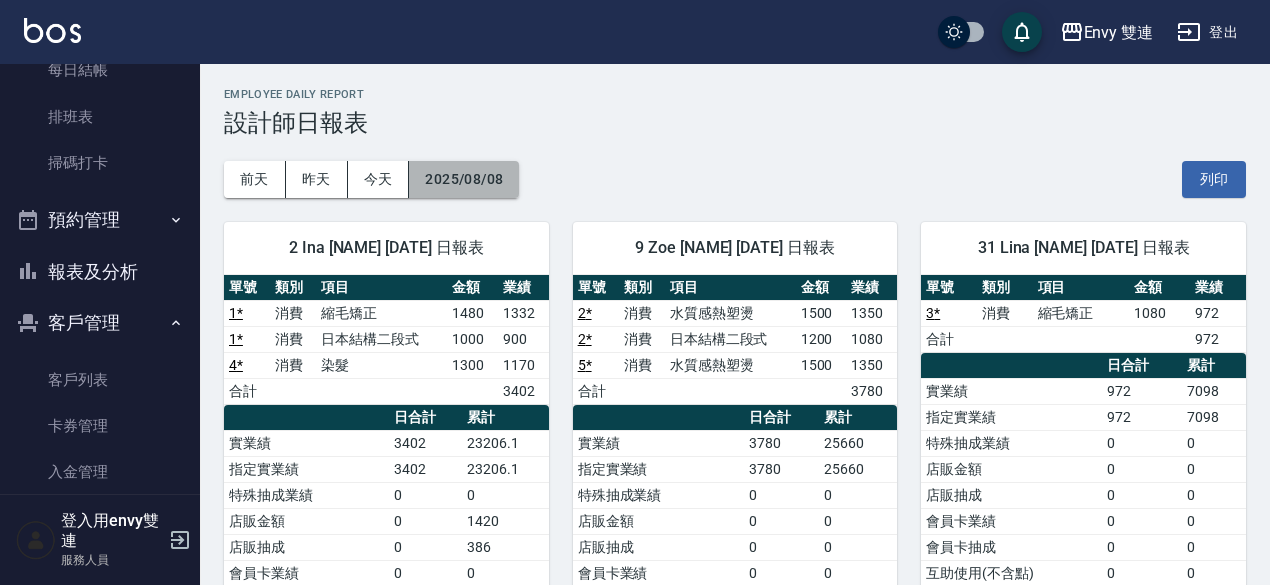 click on "2025/08/08" at bounding box center [464, 179] 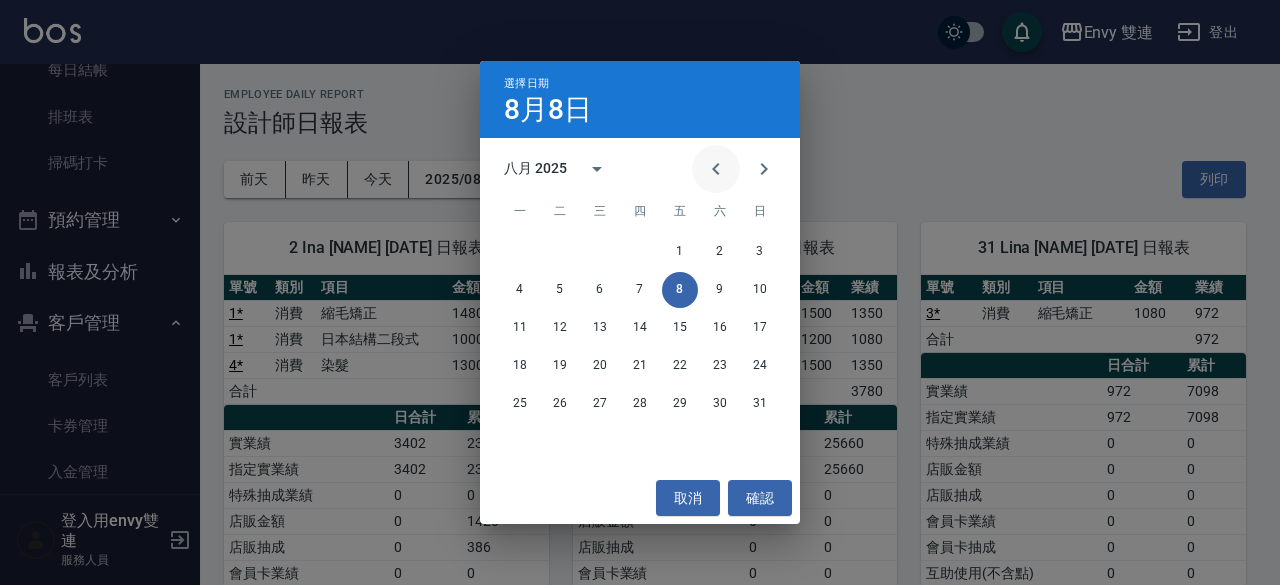 click at bounding box center [716, 169] 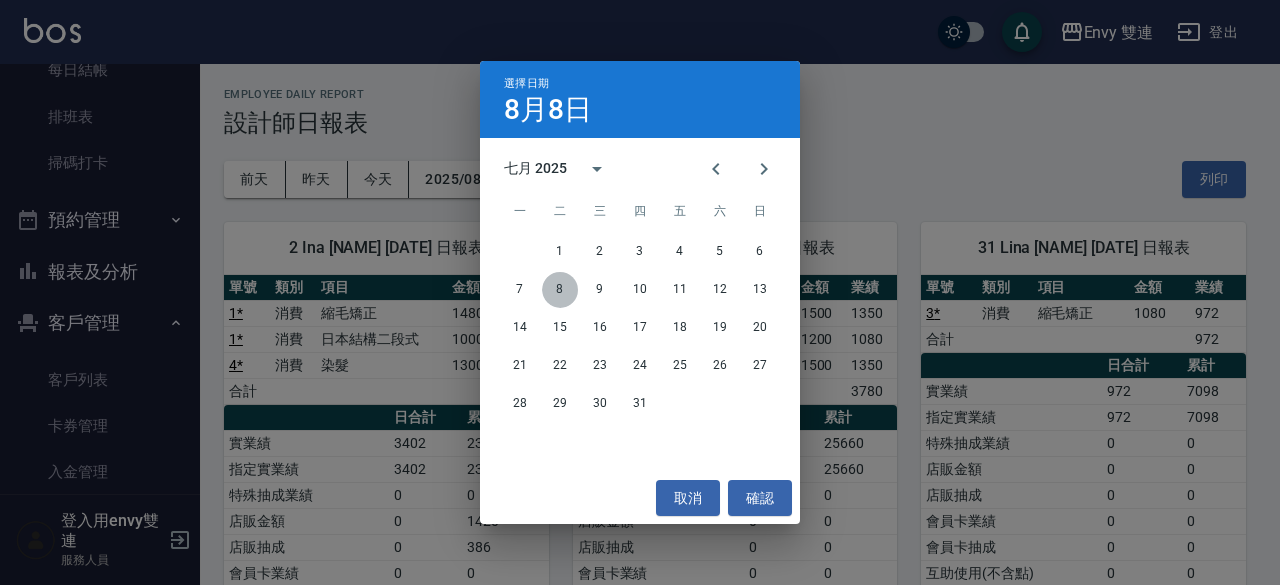 click on "8" at bounding box center [560, 290] 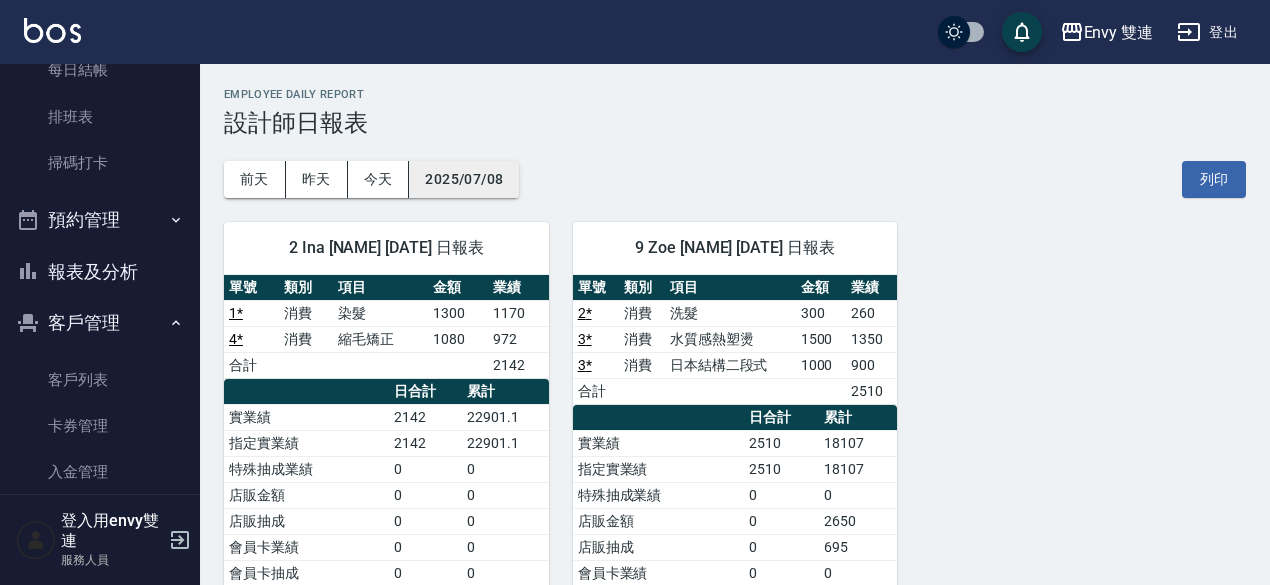 click on "2025/07/08" at bounding box center (464, 179) 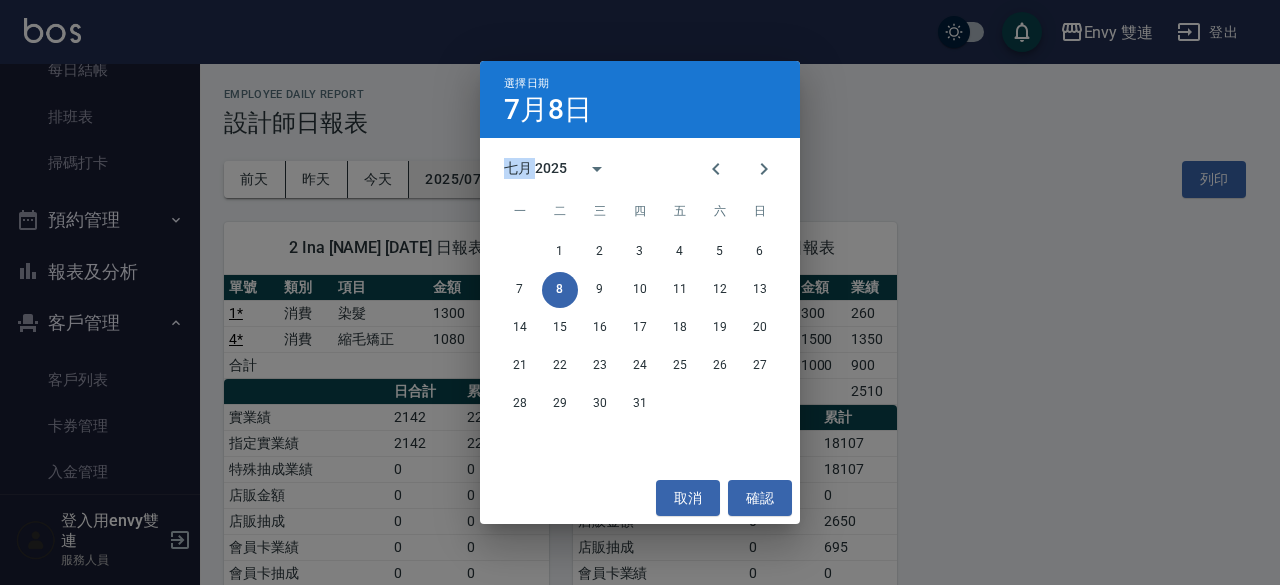 click on "選擇日期 7月8日 七月 2025 一 二 三 四 五 六 日 1 2 3 4 5 6 7 8 9 10 11 12 13 14 15 16 17 18 19 20 21 22 23 24 25 26 27 28 29 30 31 取消 確認" at bounding box center (640, 292) 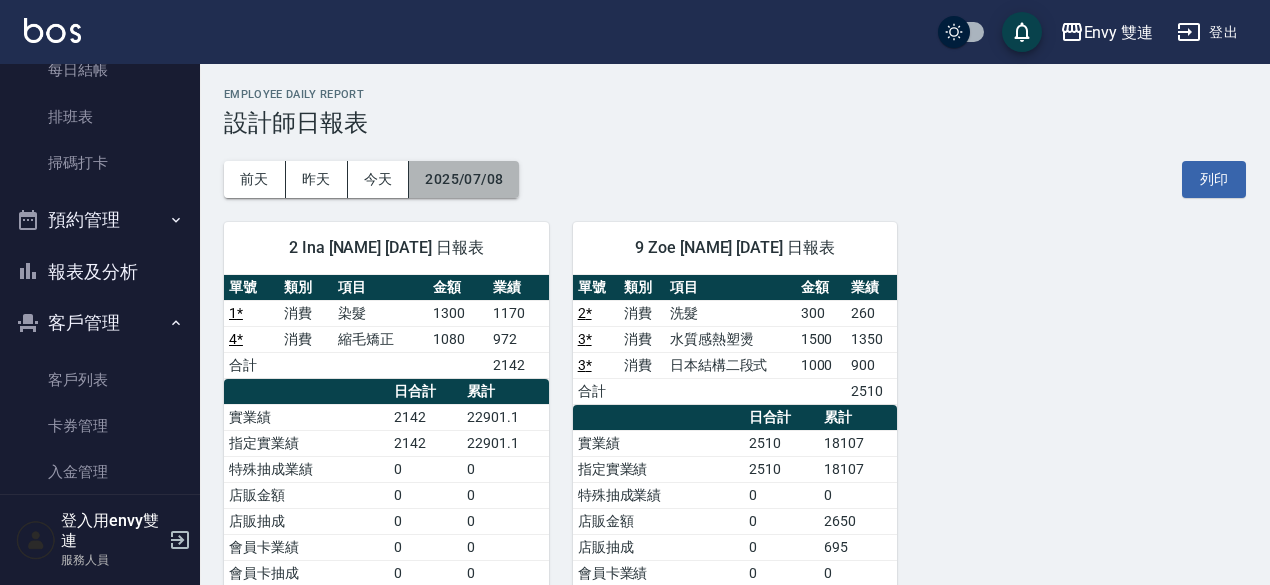 click on "2025/07/08" at bounding box center (464, 179) 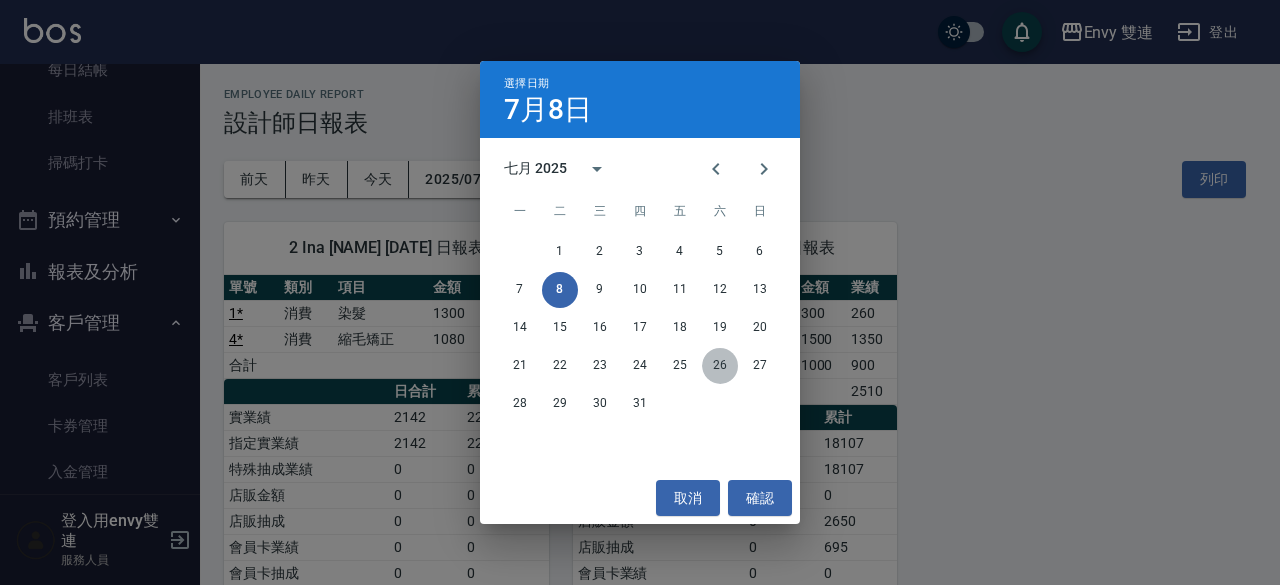 click on "26" at bounding box center [720, 366] 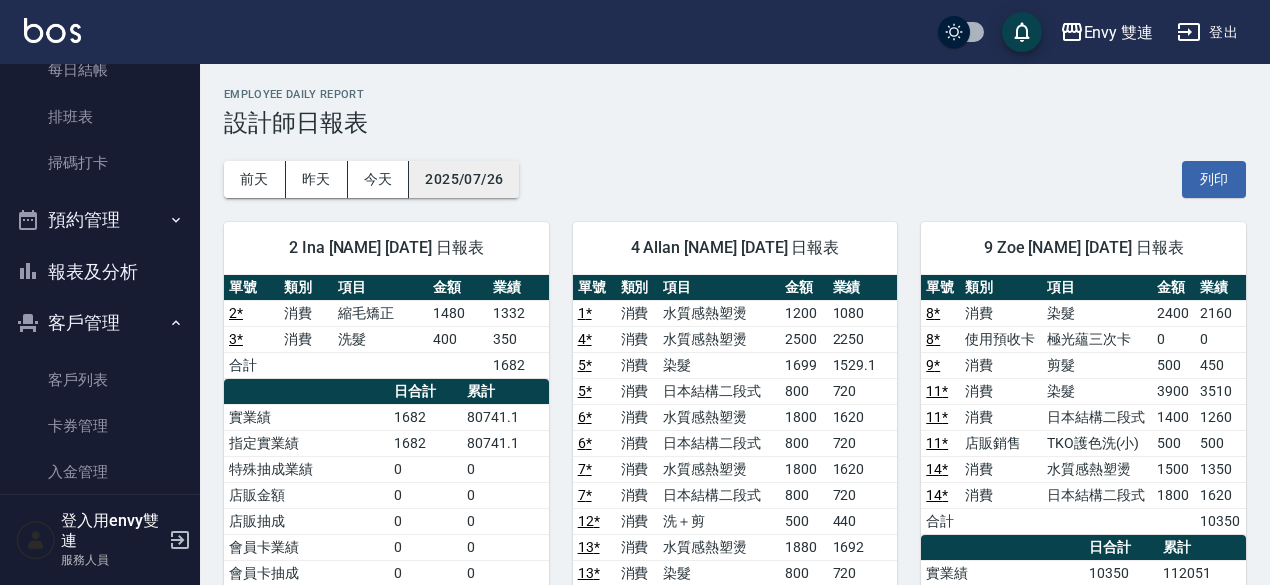 drag, startPoint x: 483, startPoint y: 176, endPoint x: 493, endPoint y: 185, distance: 13.453624 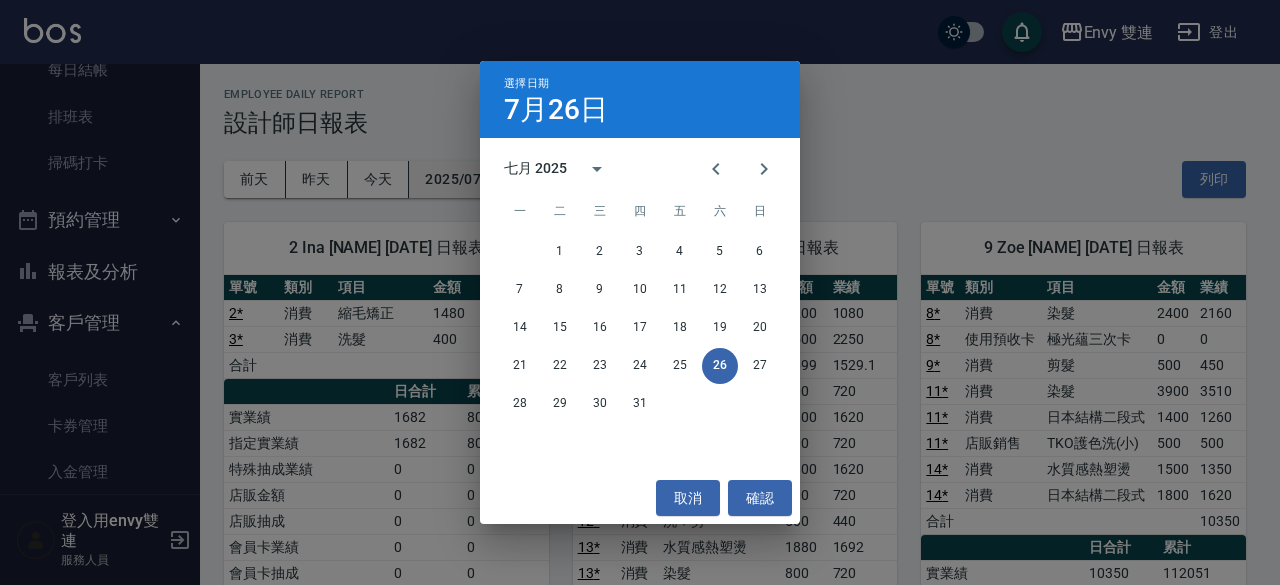 click on "七月 2025 一 二 三 四 五 六 日 1 2 3 4 5 6 7 8 9 10 11 12 13 14 15 16 17 18 19 20 21 22 23 24 25 26 27 28 29 30 31" at bounding box center (640, 305) 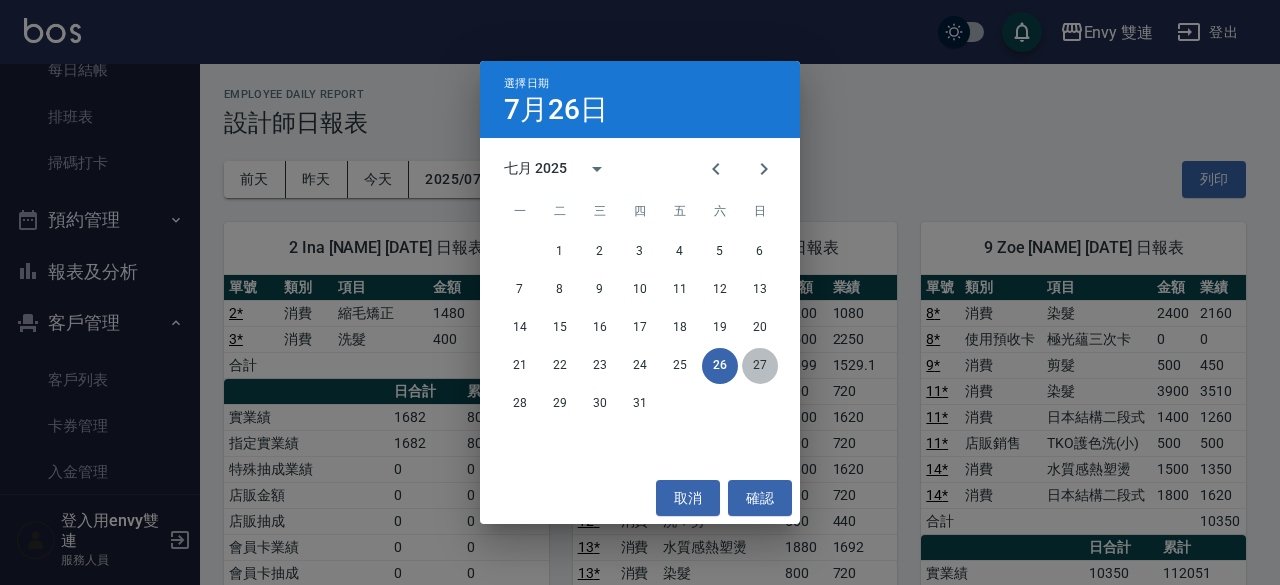 click on "27" at bounding box center (760, 366) 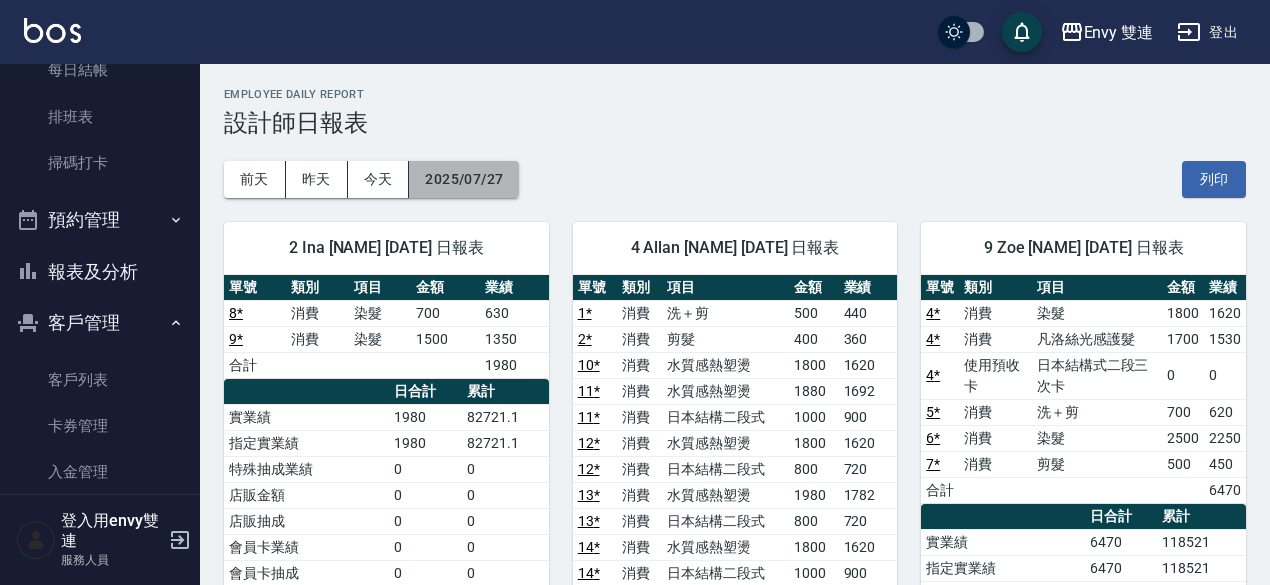 click on "2025/07/27" at bounding box center (464, 179) 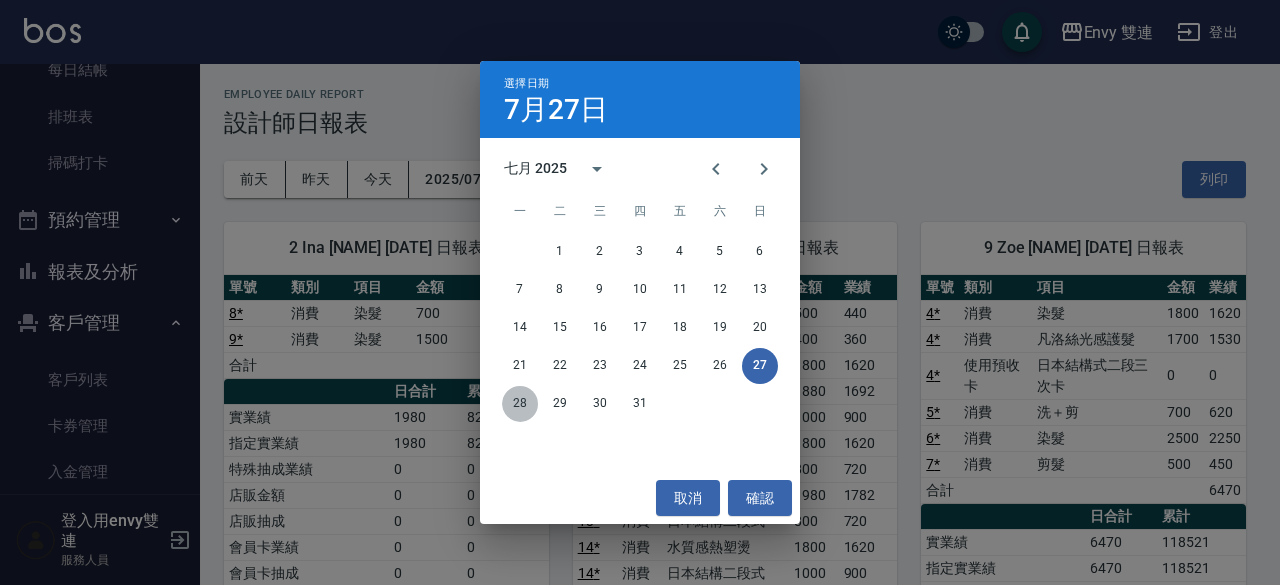 click on "28" at bounding box center [520, 404] 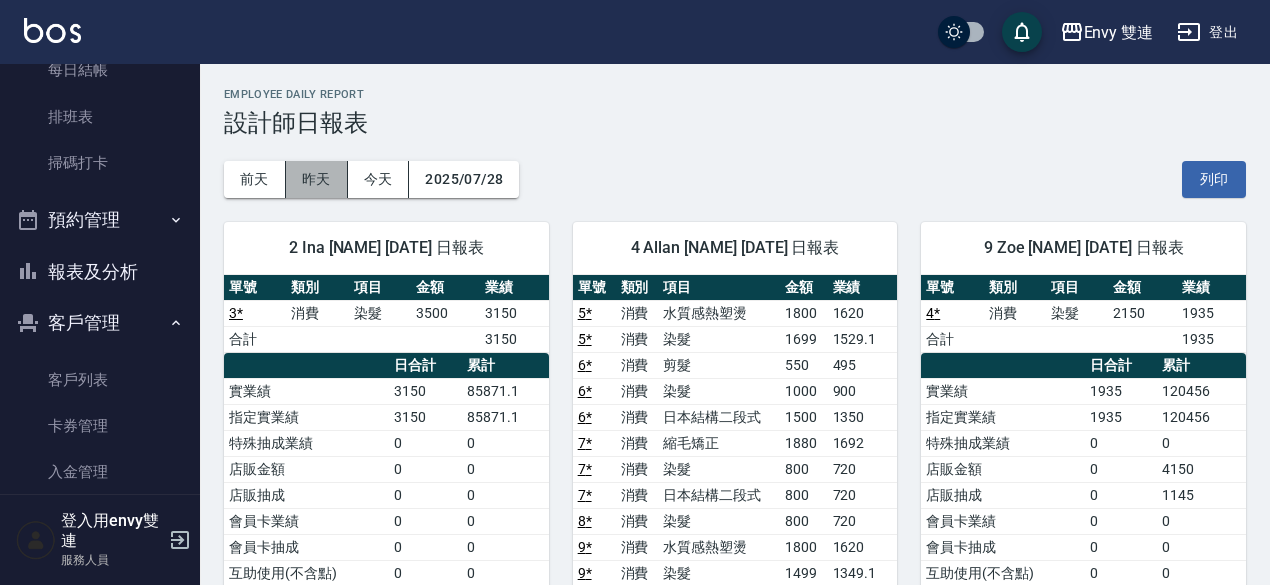 click on "昨天" at bounding box center [317, 179] 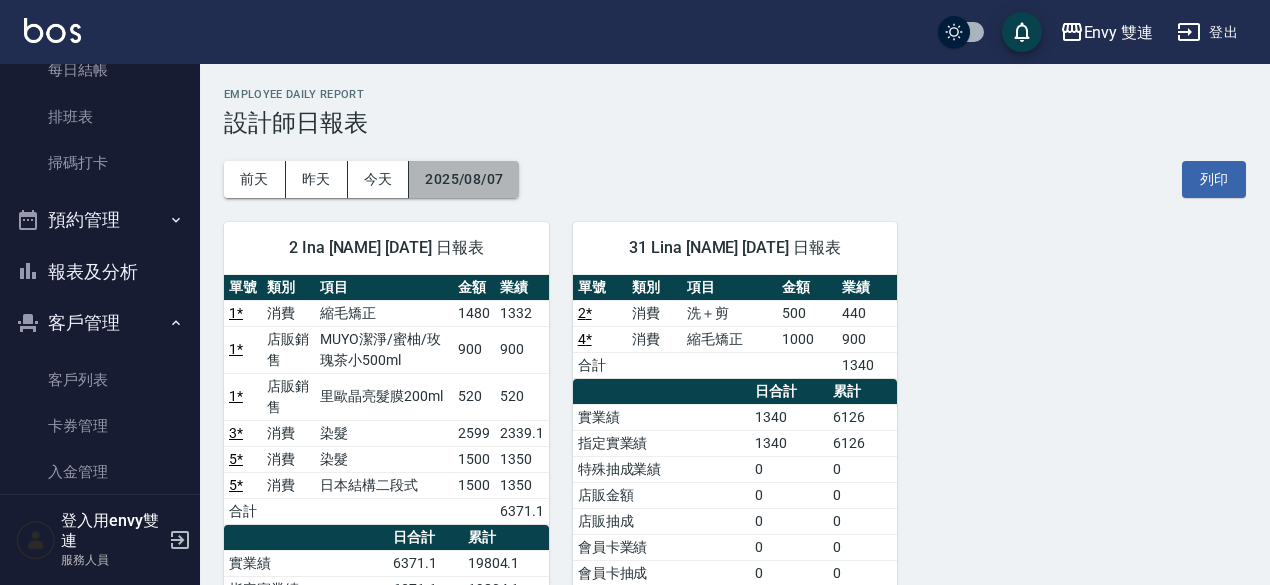 click on "2025/08/07" at bounding box center (464, 179) 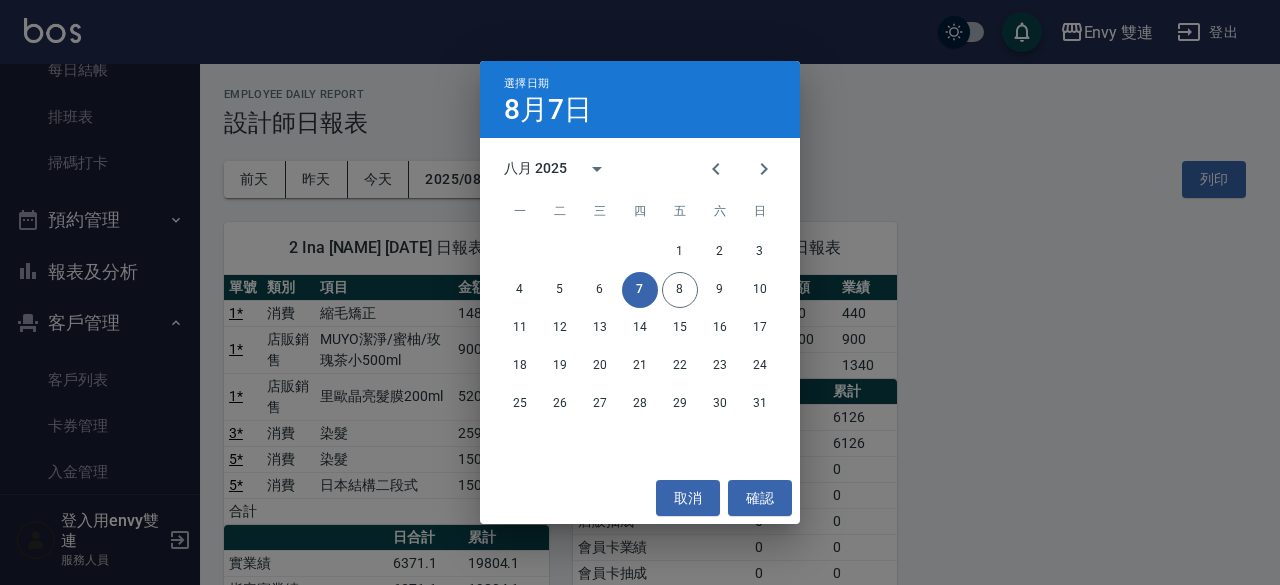 click on "選擇日期 8月7日 八月 2025 一 二 三 四 五 六 日 1 2 3 4 5 6 7 8 9 10 11 12 13 14 15 16 17 18 19 20 21 22 23 24 25 26 27 28 29 30 31 取消 確認" at bounding box center [640, 292] 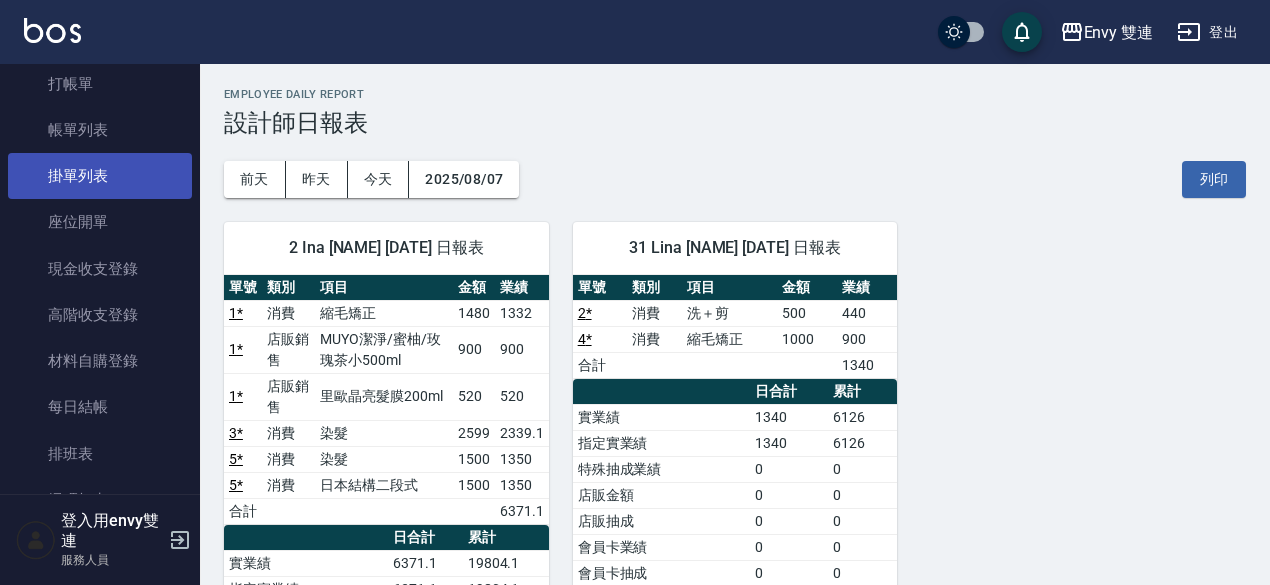 scroll, scrollTop: 0, scrollLeft: 0, axis: both 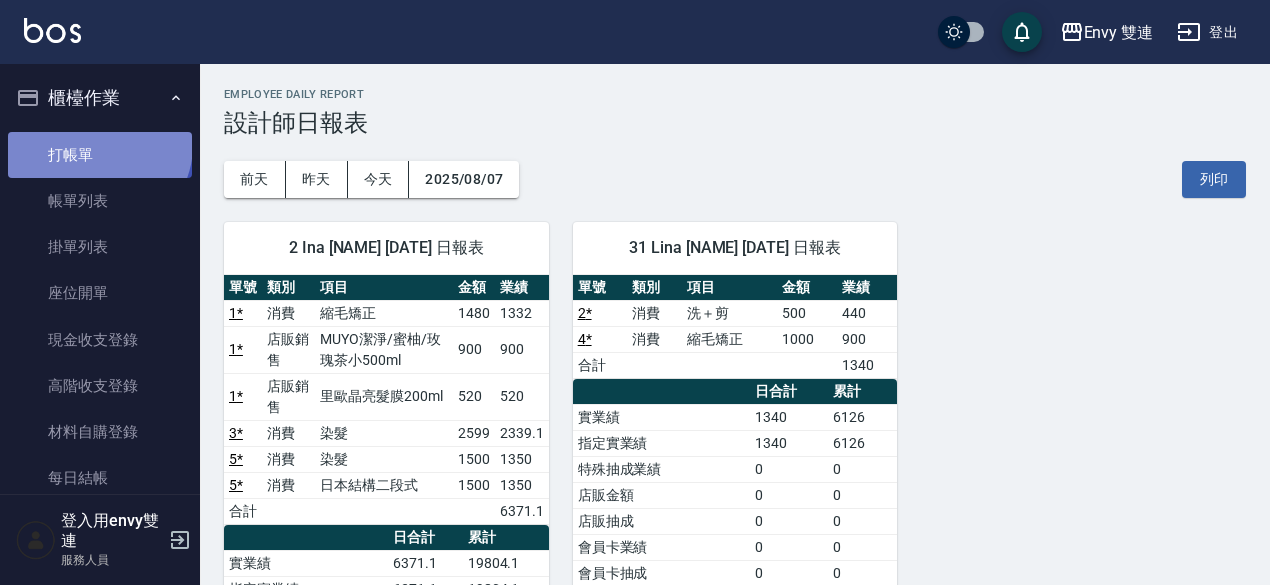 click on "打帳單" at bounding box center [100, 155] 